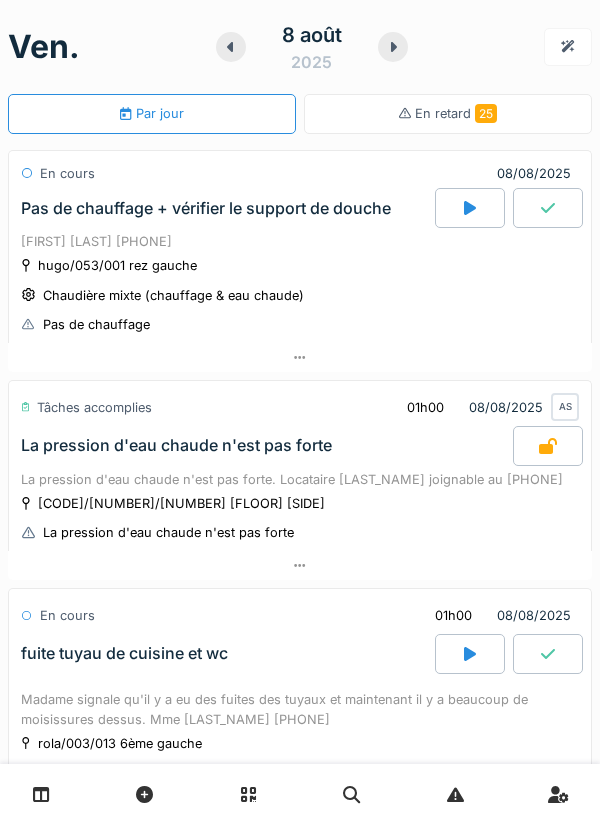 scroll, scrollTop: 0, scrollLeft: 0, axis: both 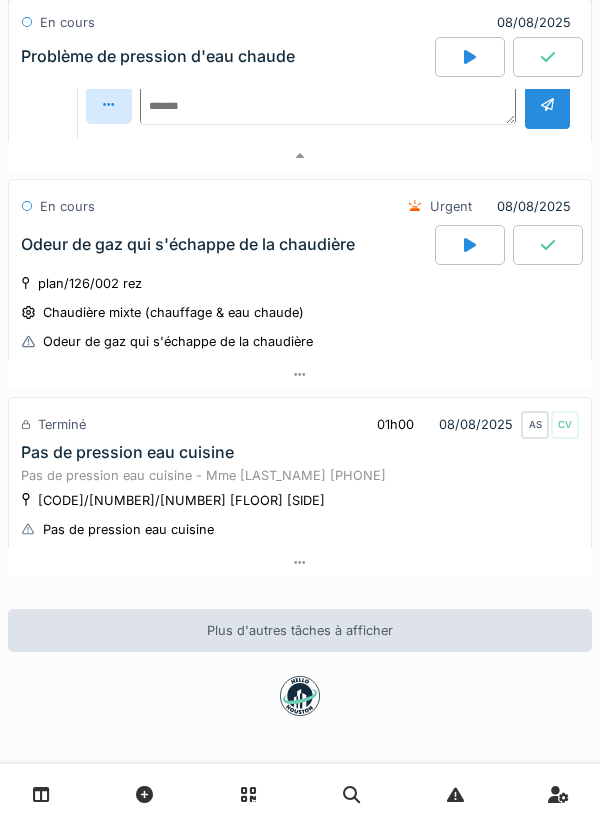 click at bounding box center (300, 374) 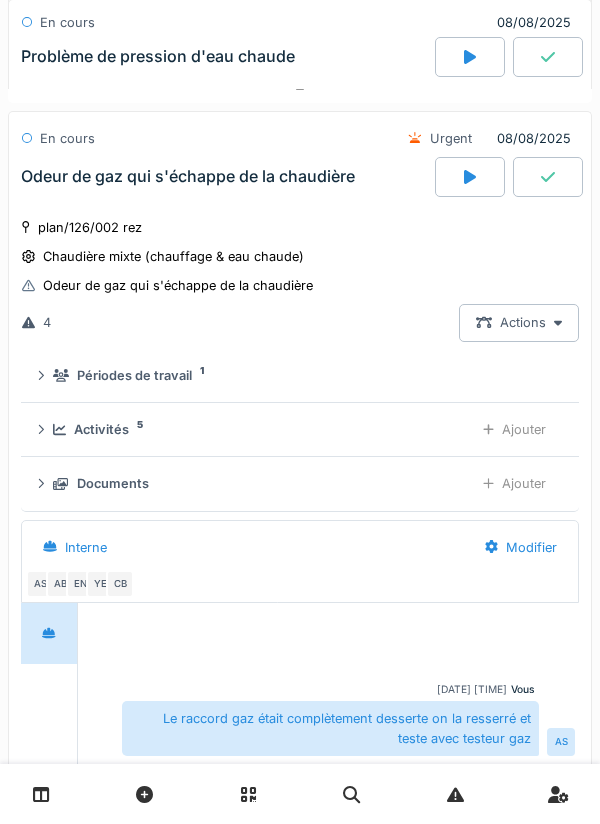 scroll, scrollTop: 2385, scrollLeft: 0, axis: vertical 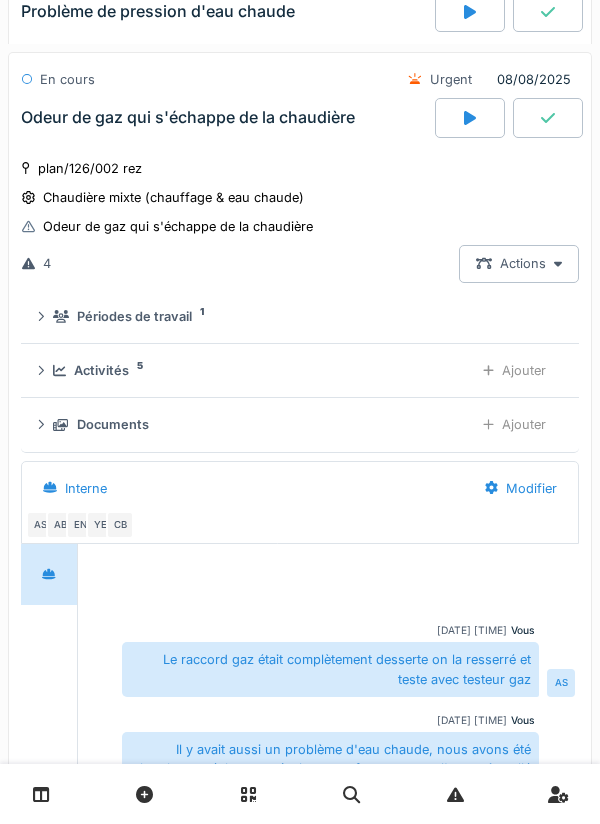 click on "Ajouter" at bounding box center [514, 424] 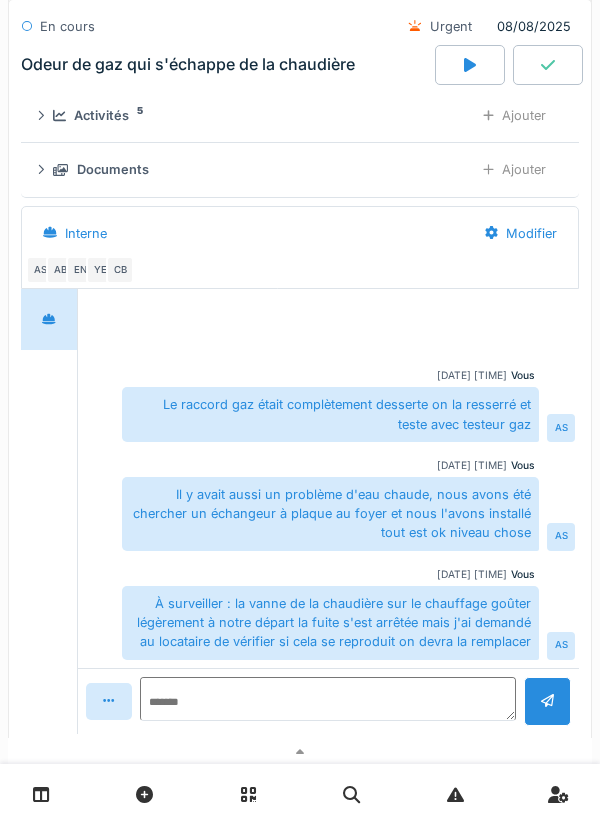 scroll, scrollTop: 2639, scrollLeft: 0, axis: vertical 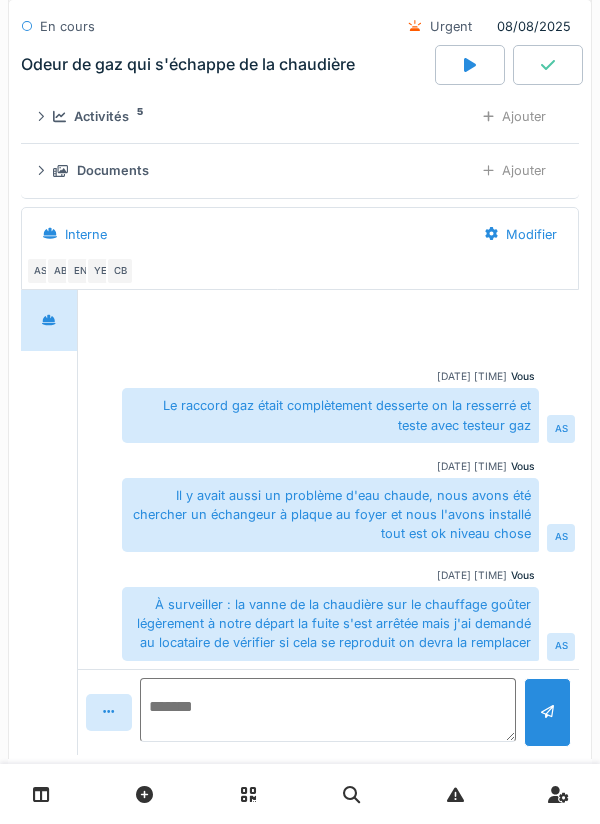 click at bounding box center (328, 710) 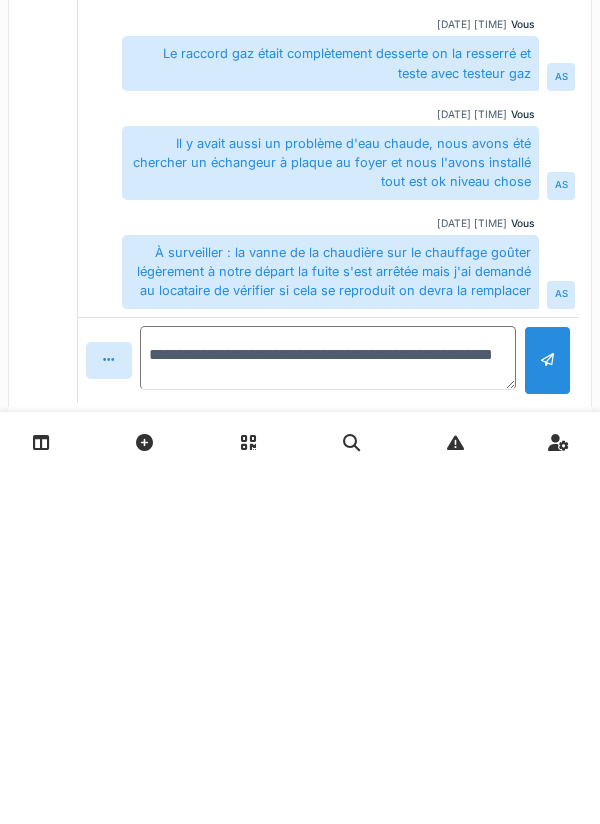 type on "**********" 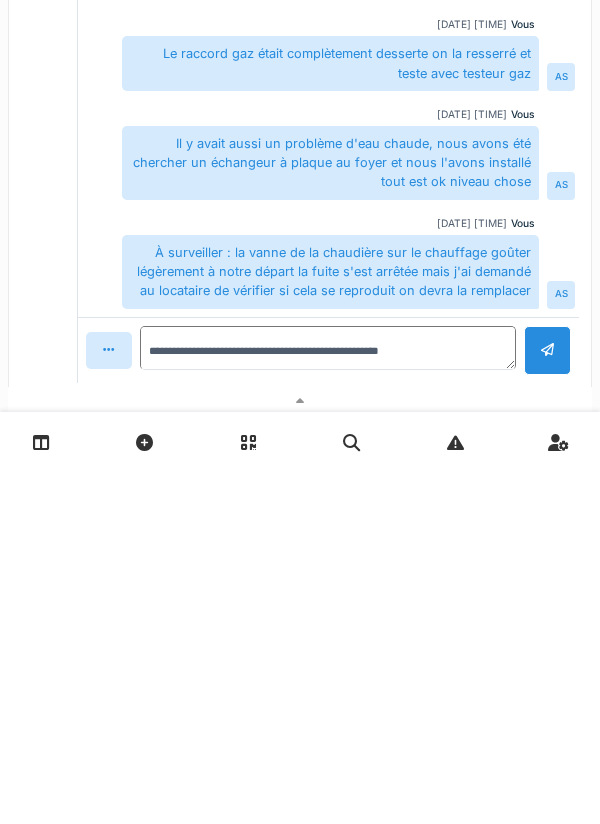 click at bounding box center (547, 702) 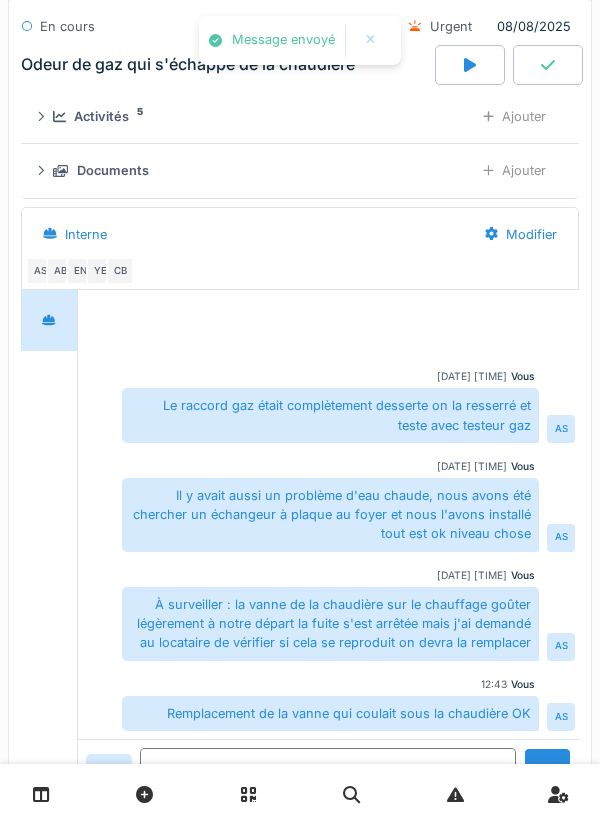 click on "Ajouter" at bounding box center [514, 170] 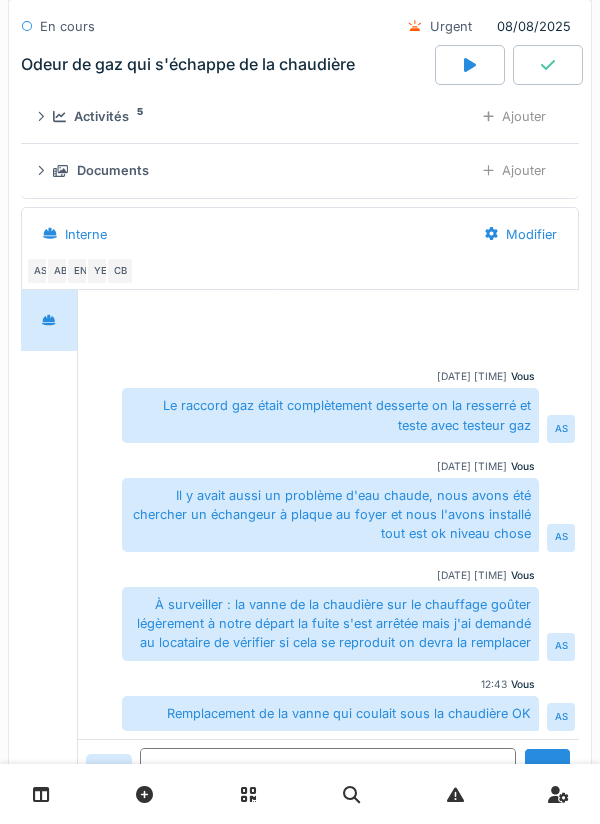 click on "Documents" at bounding box center (255, 170) 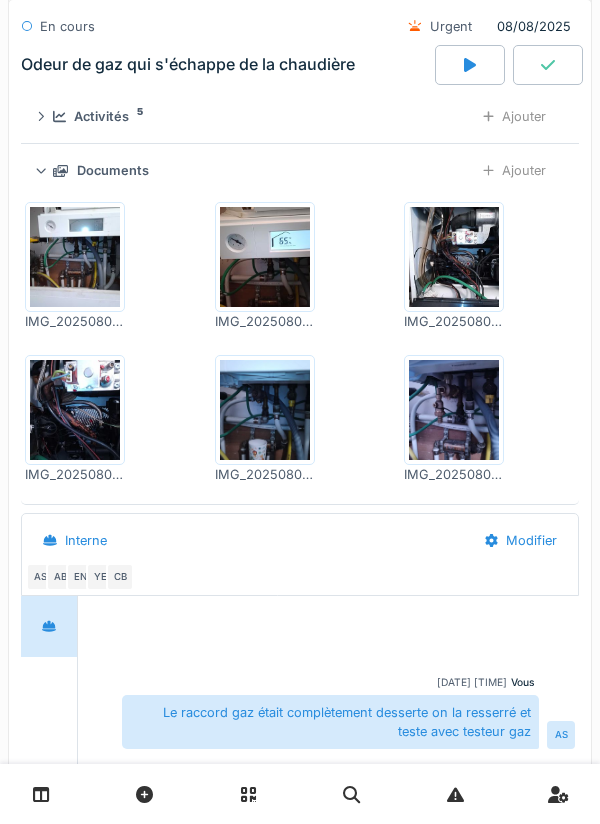 click on "Documents Ajouter" at bounding box center [300, 170] 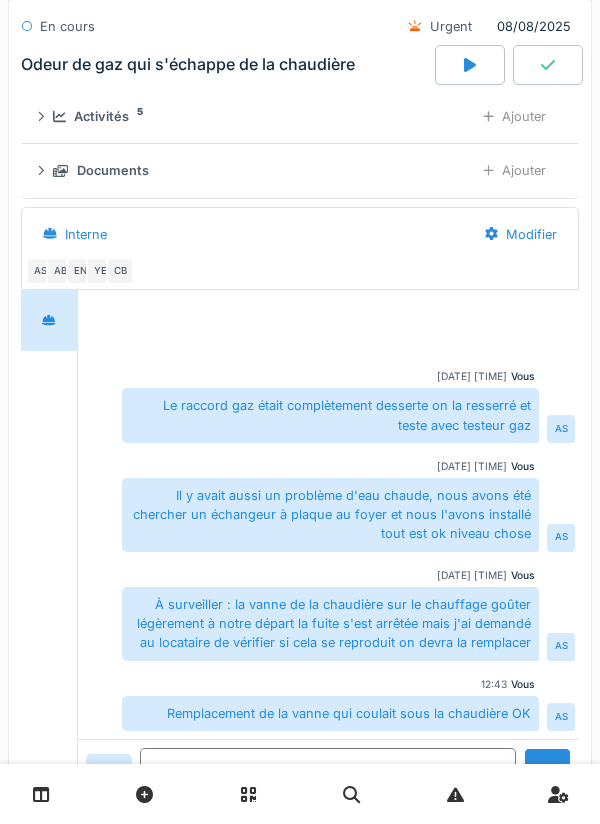 click at bounding box center (548, 65) 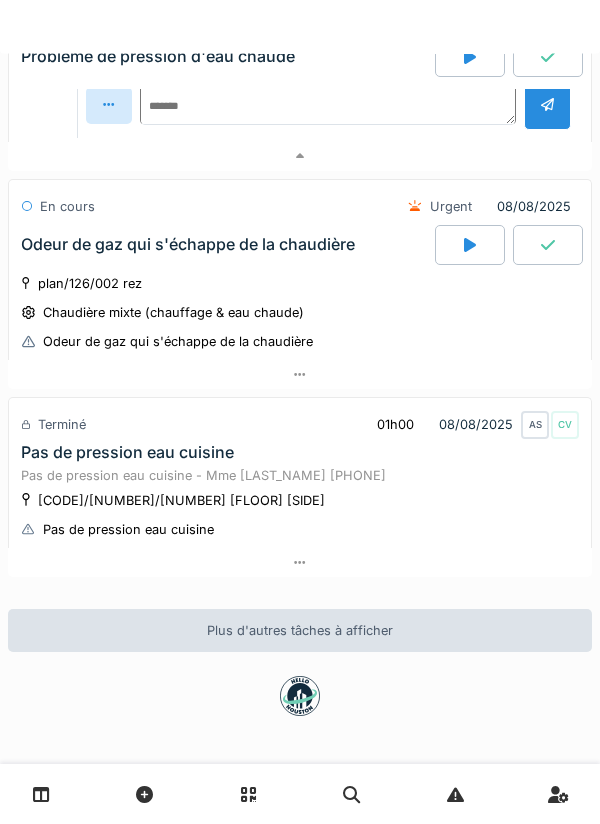 scroll, scrollTop: 2288, scrollLeft: 0, axis: vertical 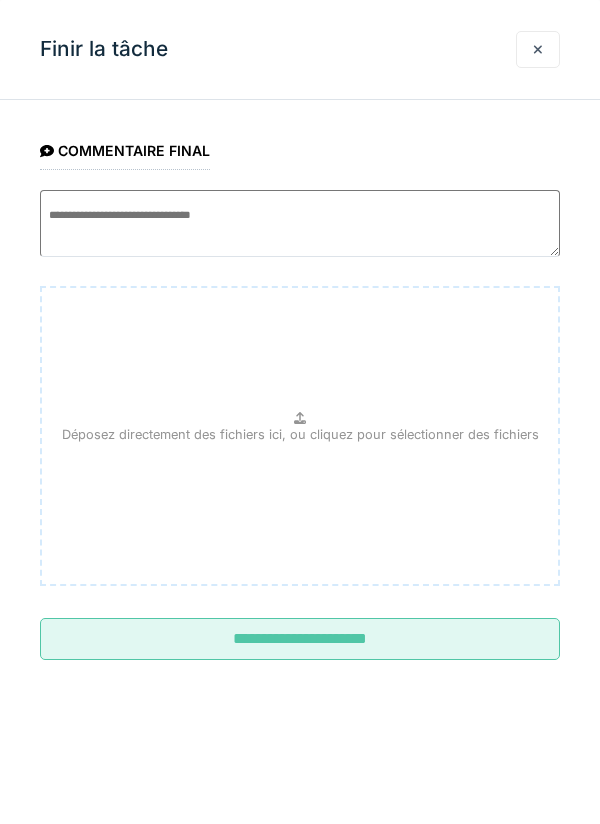 click on "**********" at bounding box center (300, 639) 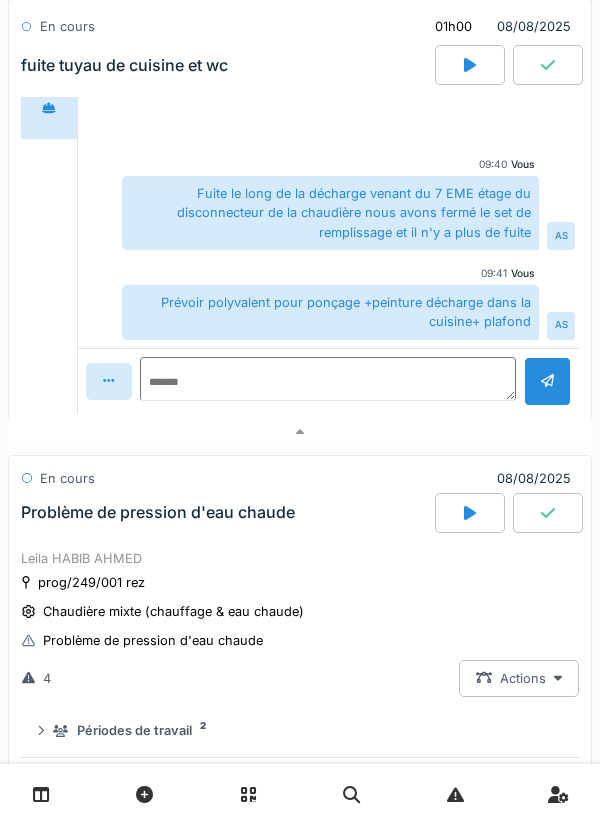 scroll, scrollTop: 0, scrollLeft: 0, axis: both 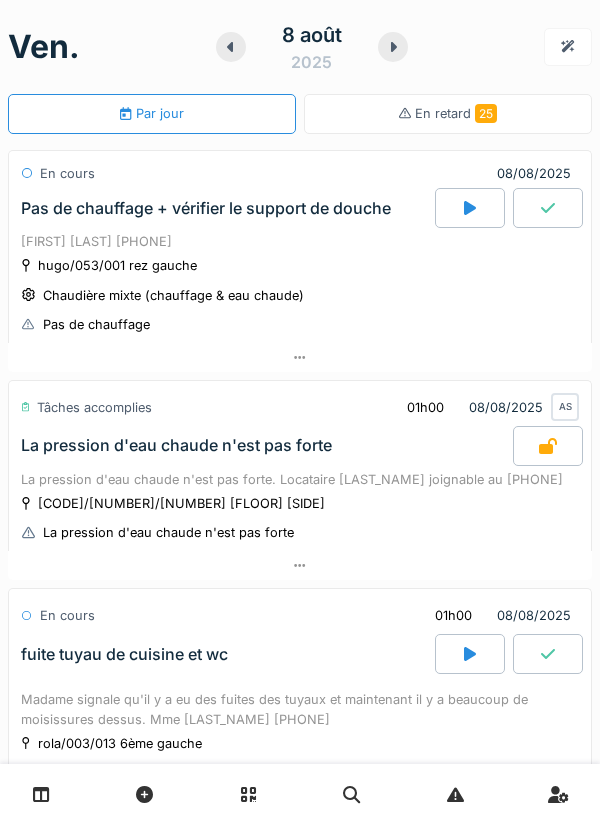 click 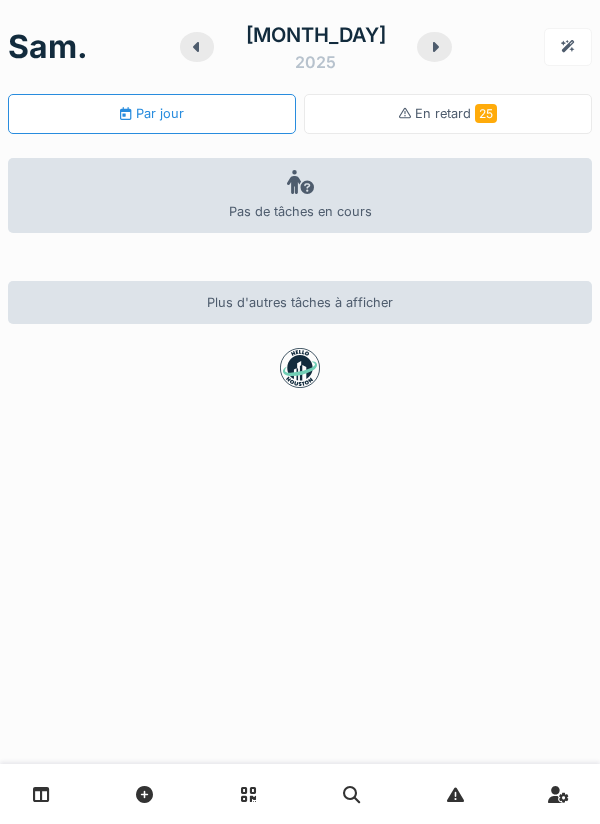 click at bounding box center [434, 47] 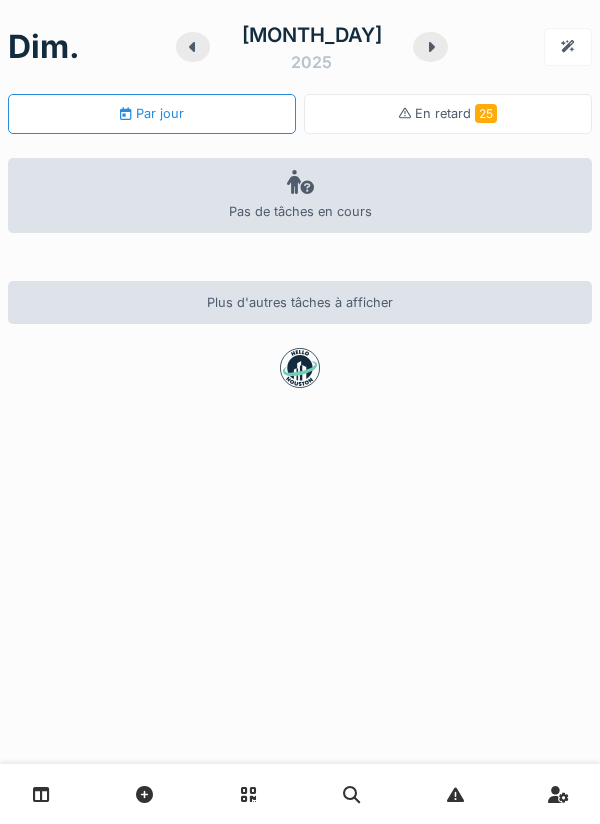 click at bounding box center (430, 47) 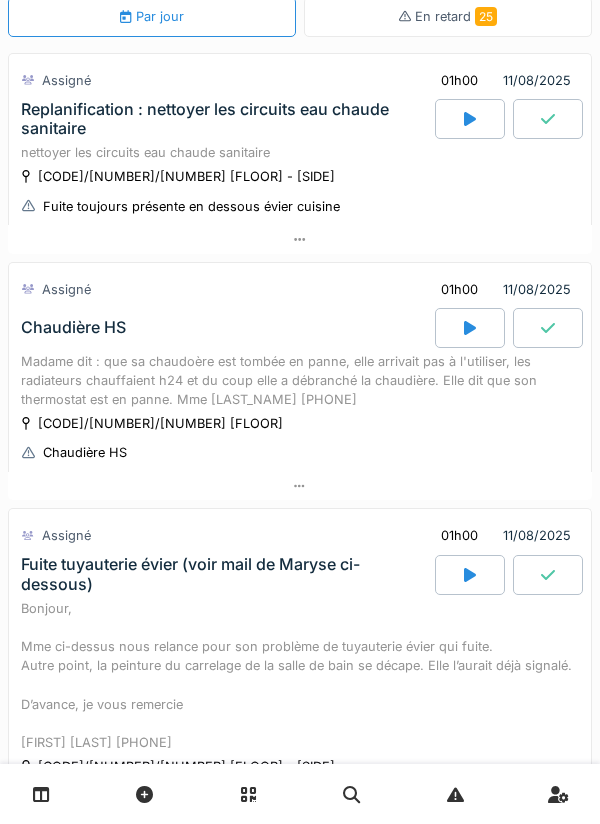 scroll, scrollTop: 99, scrollLeft: 0, axis: vertical 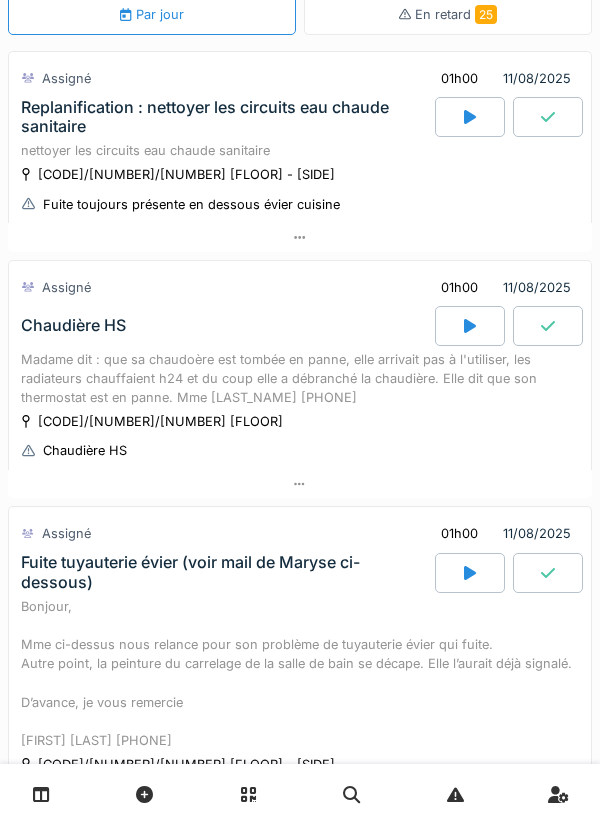 click at bounding box center [300, 237] 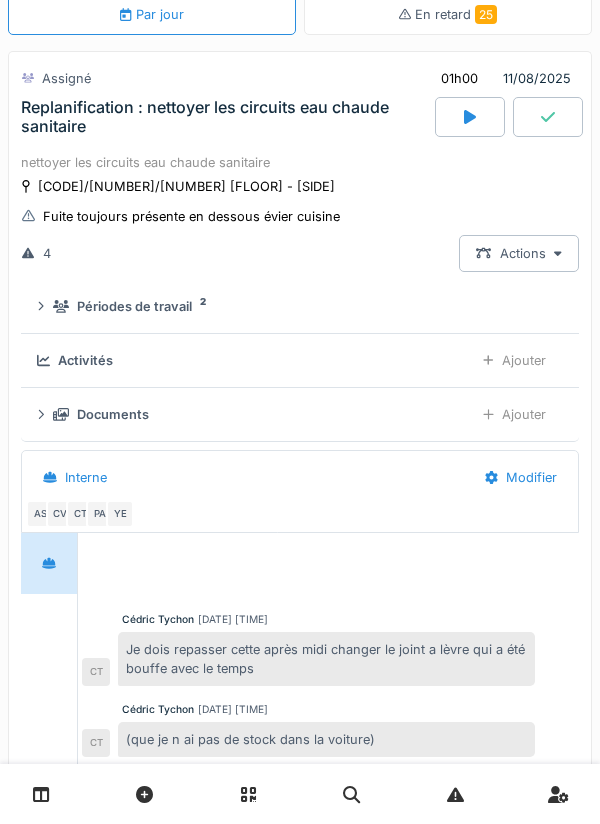 scroll, scrollTop: 70, scrollLeft: 0, axis: vertical 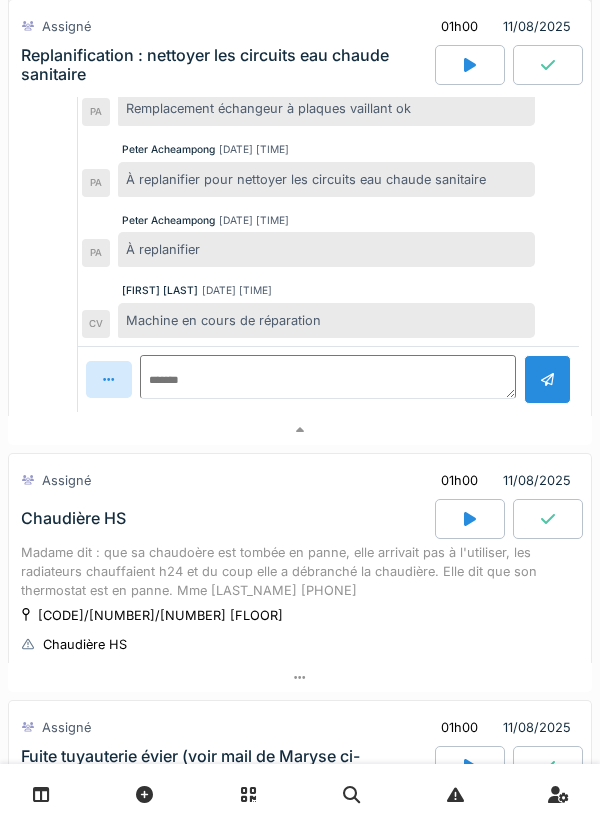 click on "Peter Acheampong   16/05/2025 15:11 À replanifier pour nettoyer les circuits eau chaude sanitaire  PA" at bounding box center (328, 169) 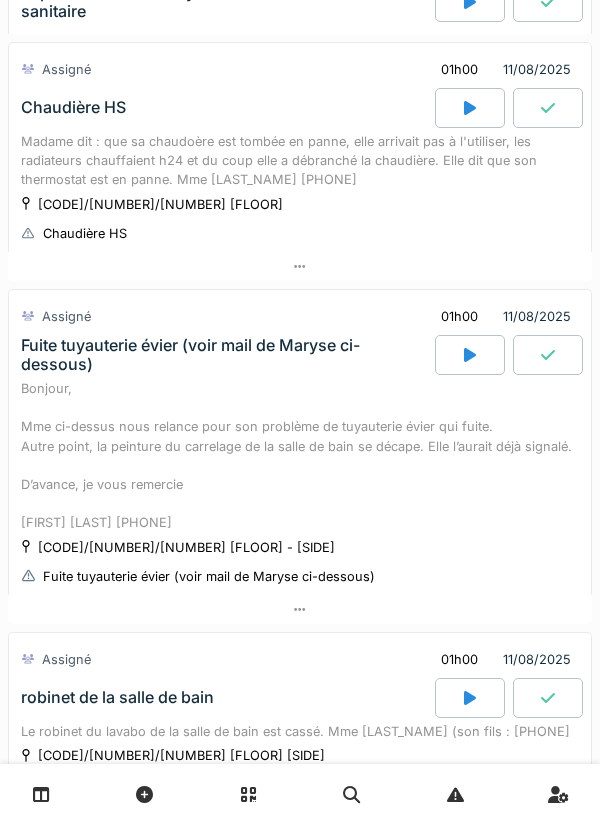 scroll, scrollTop: 1209, scrollLeft: 0, axis: vertical 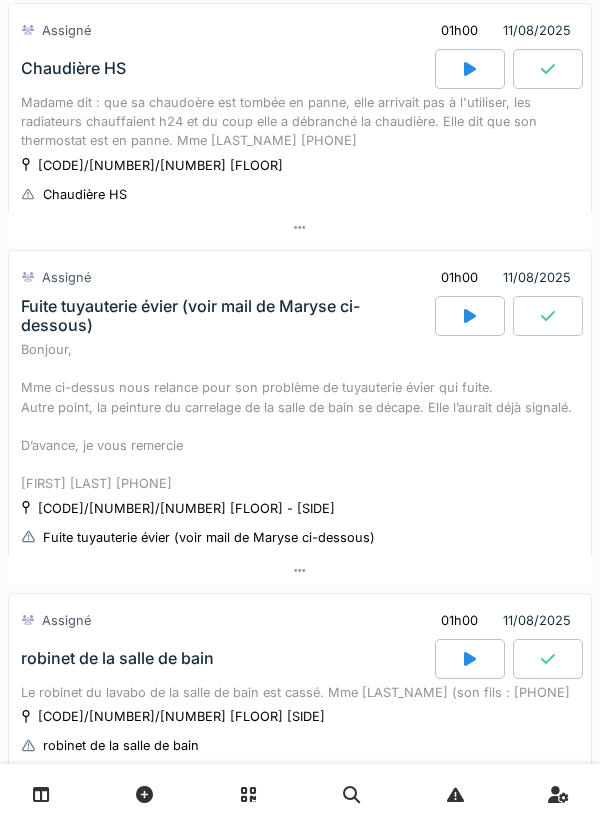 click at bounding box center [300, 227] 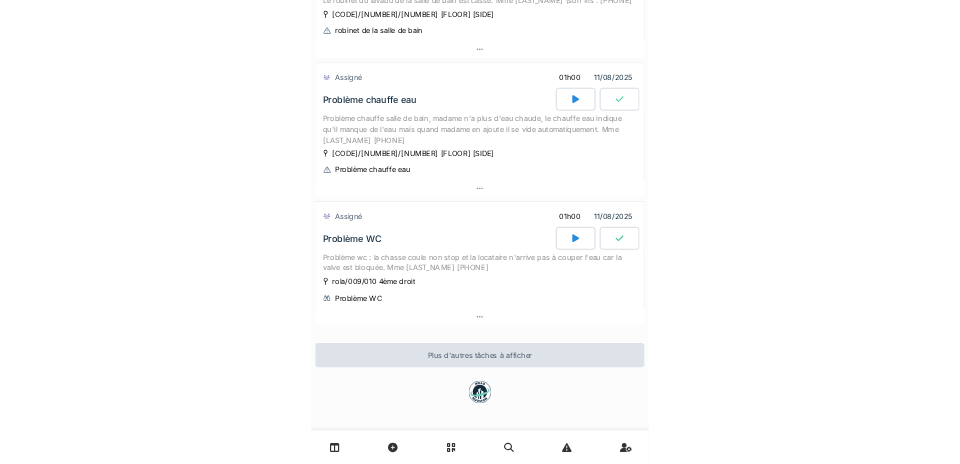 scroll, scrollTop: 2404, scrollLeft: 0, axis: vertical 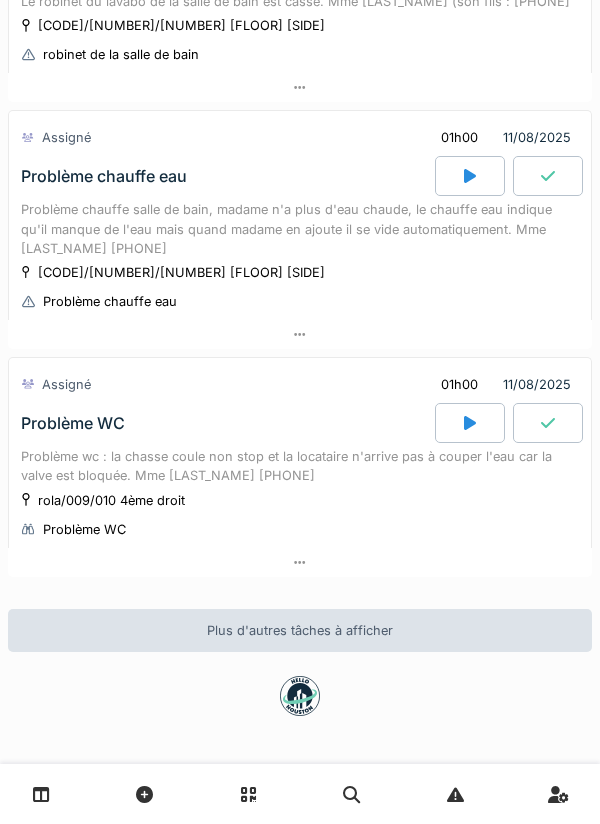 click at bounding box center (300, 87) 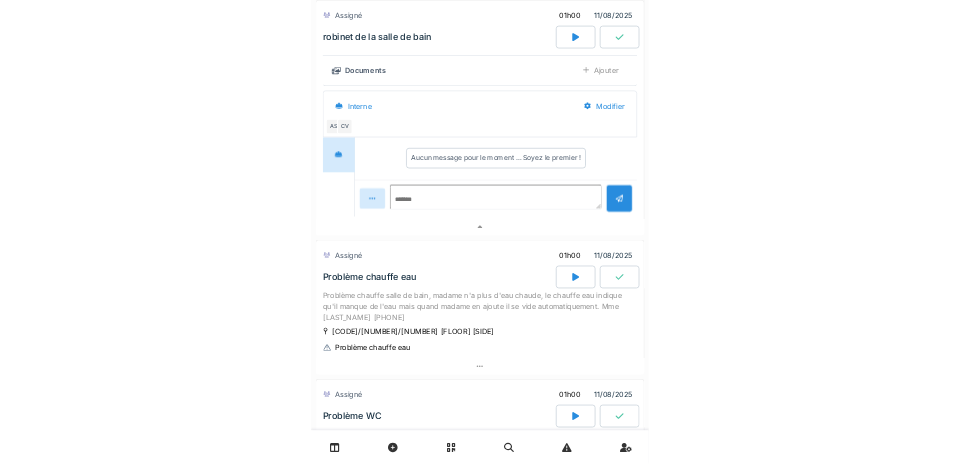 scroll, scrollTop: 2862, scrollLeft: 0, axis: vertical 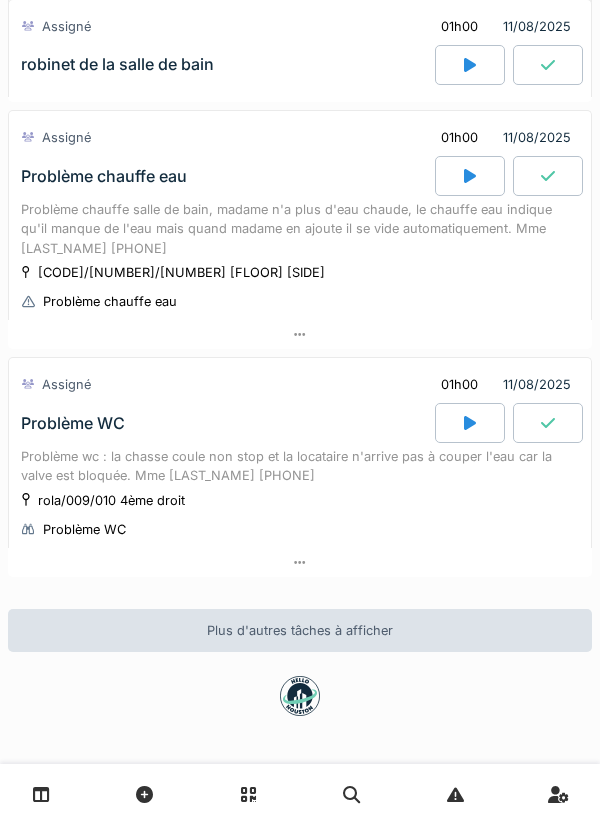 click at bounding box center (300, 794) 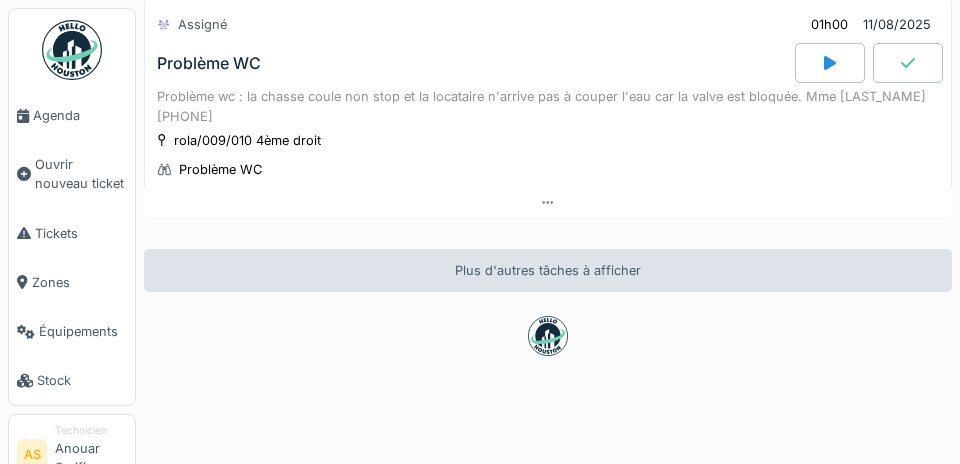 scroll, scrollTop: 446, scrollLeft: 0, axis: vertical 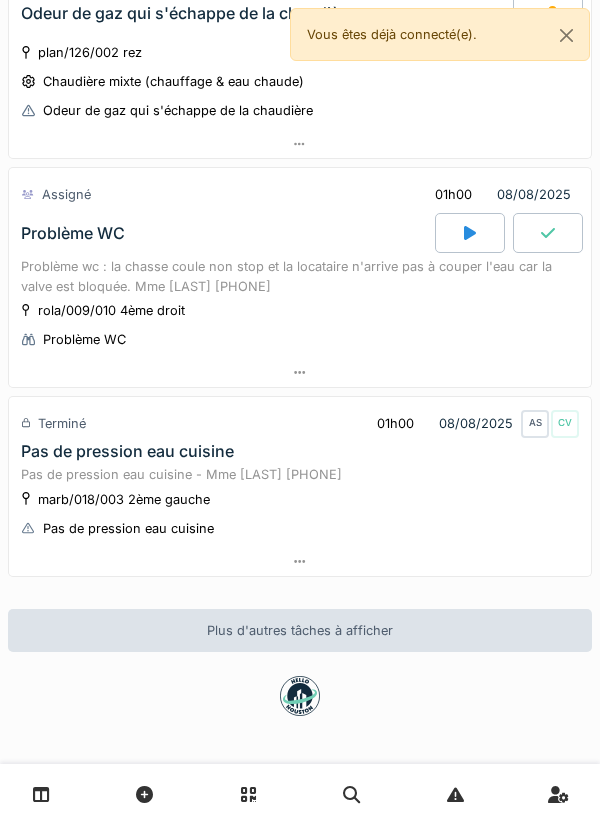 click at bounding box center [470, 233] 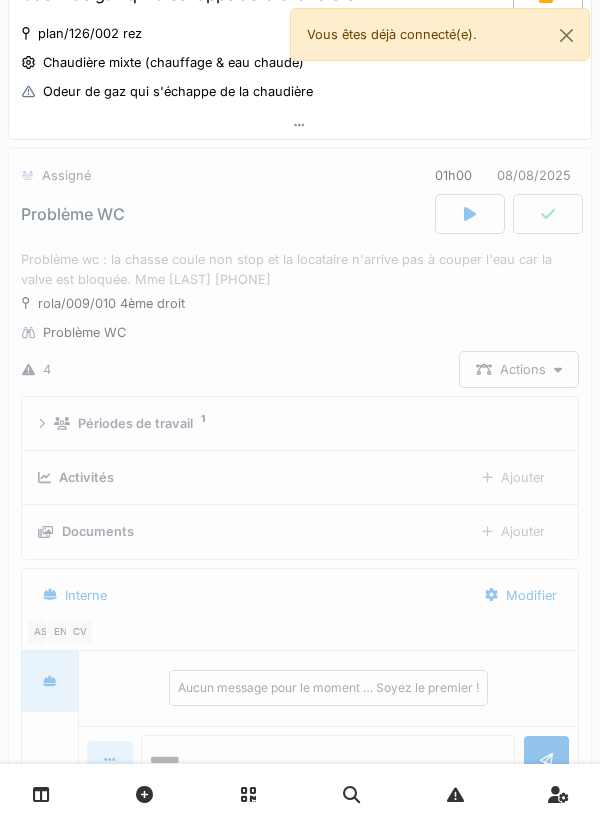 scroll, scrollTop: 1208, scrollLeft: 0, axis: vertical 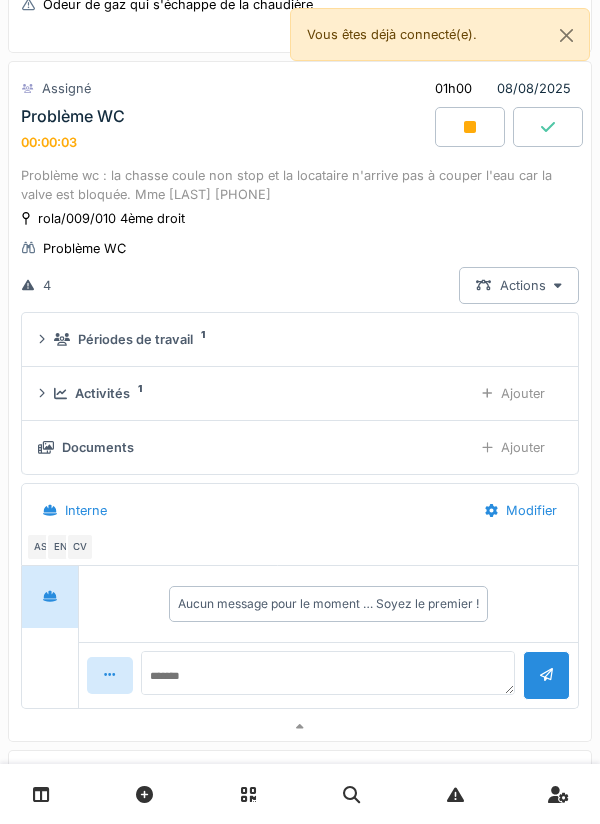 click on "Activités 1" at bounding box center [255, 393] 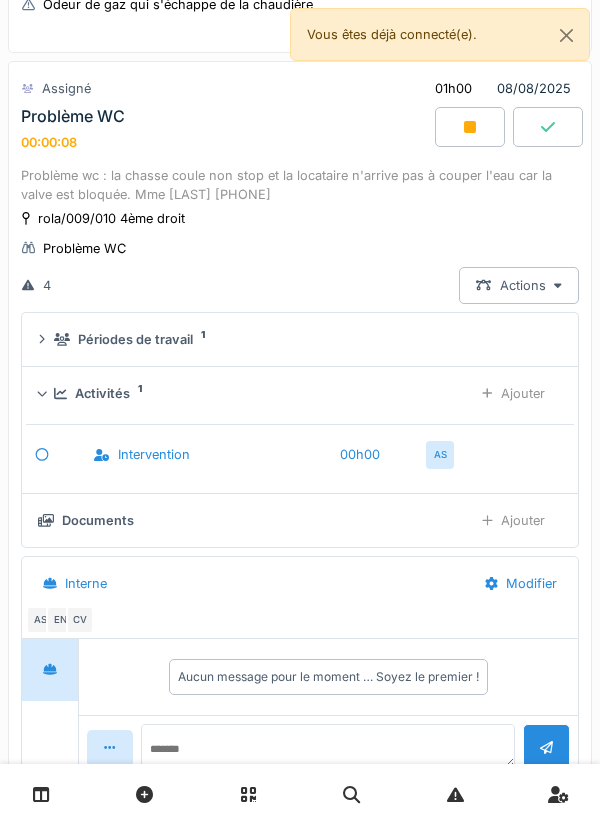 click on "Ajouter" at bounding box center (513, 393) 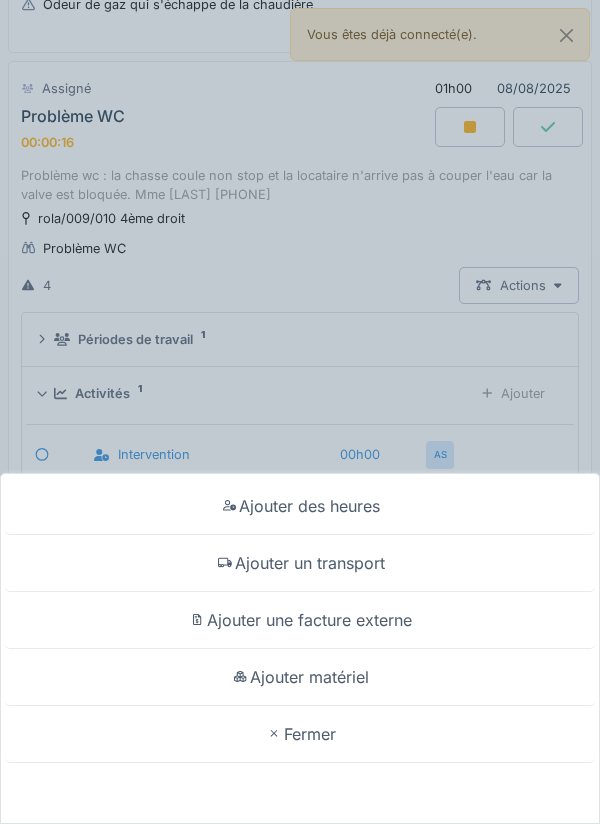 click on "Ajouter un transport" at bounding box center [300, 563] 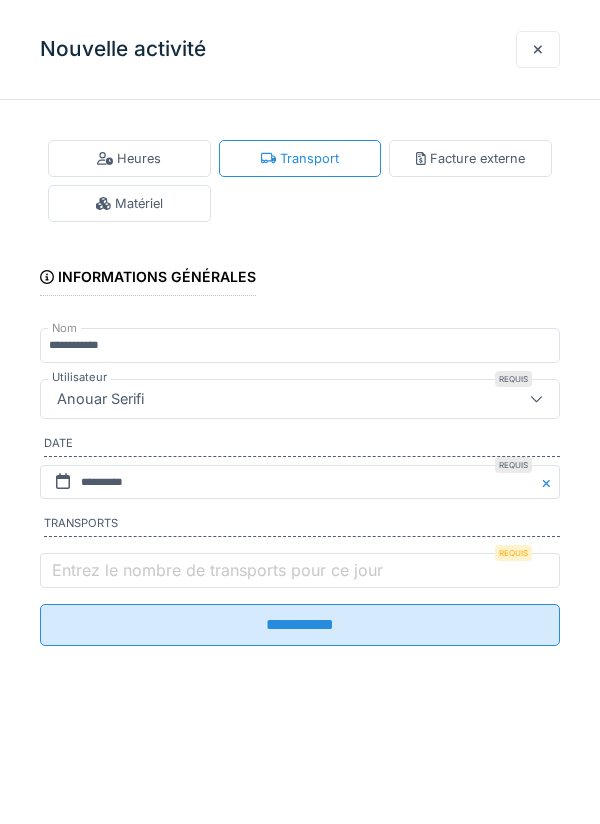 click on "Entrez le nombre de transports pour ce jour" at bounding box center (217, 570) 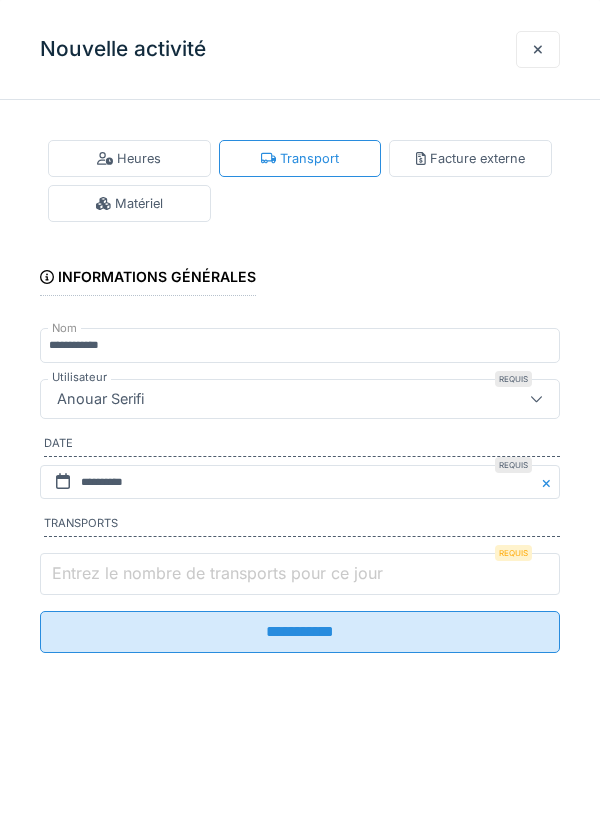 click on "Entrez le nombre de transports pour ce jour" at bounding box center [300, 574] 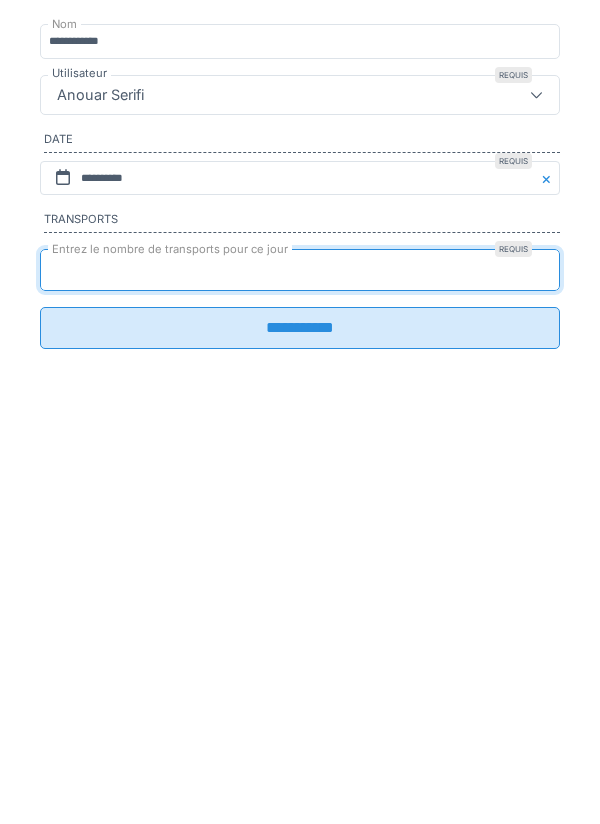 type on "*" 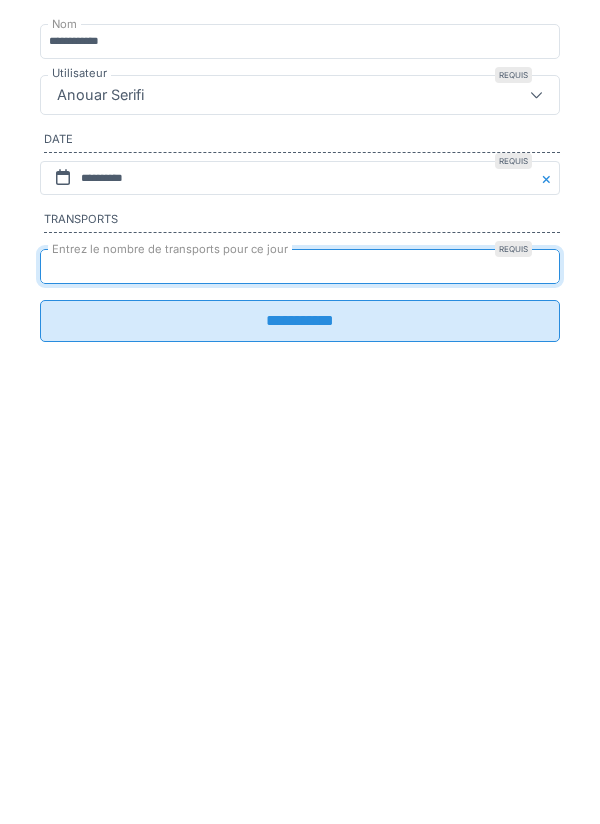 click on "**********" at bounding box center [300, 625] 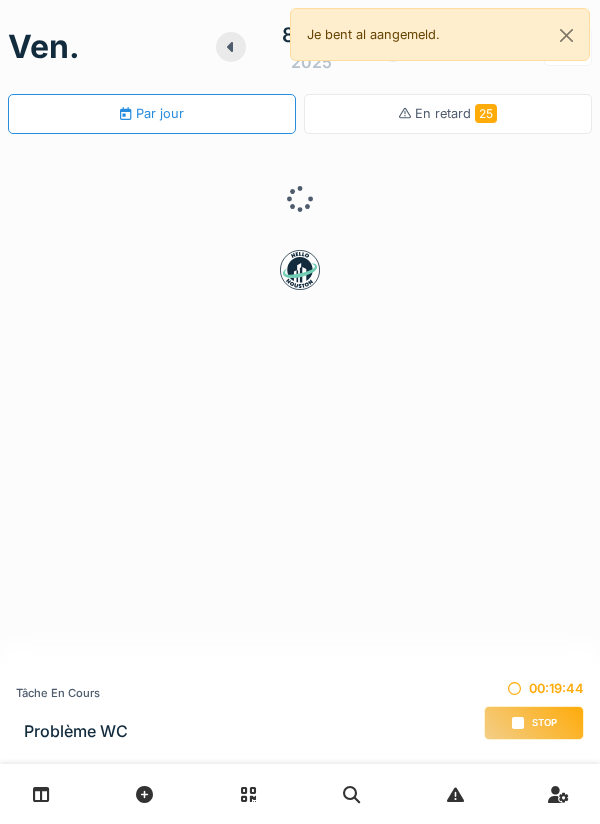 scroll, scrollTop: 0, scrollLeft: 0, axis: both 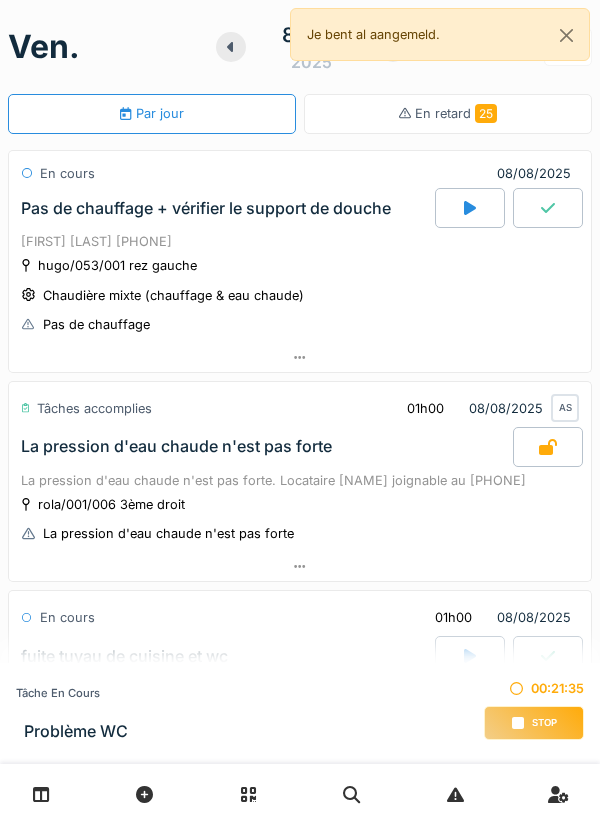 click on "Stop" at bounding box center (534, 723) 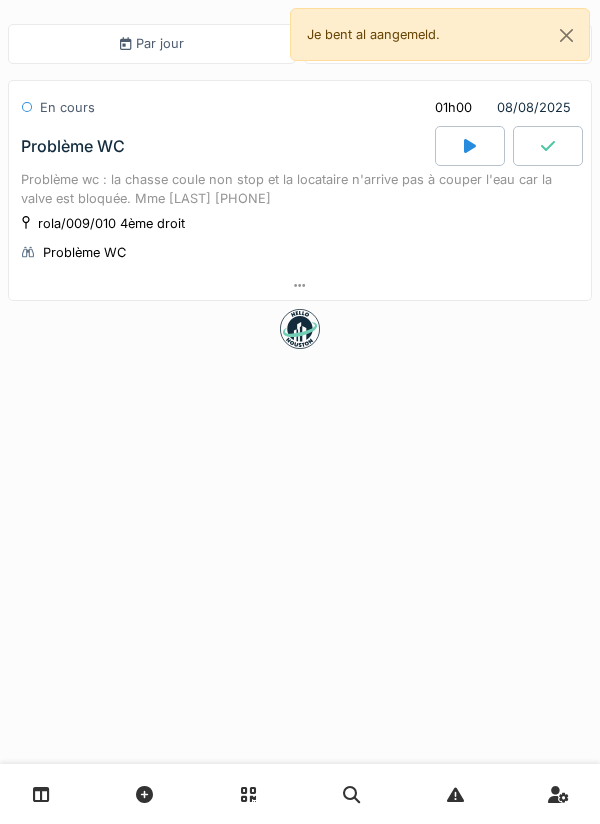 click at bounding box center [300, 285] 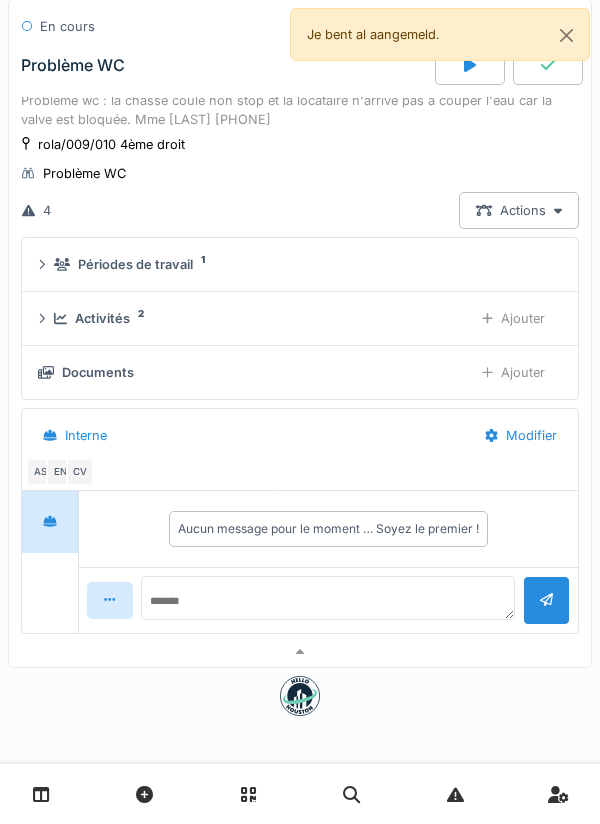 scroll, scrollTop: 90, scrollLeft: 0, axis: vertical 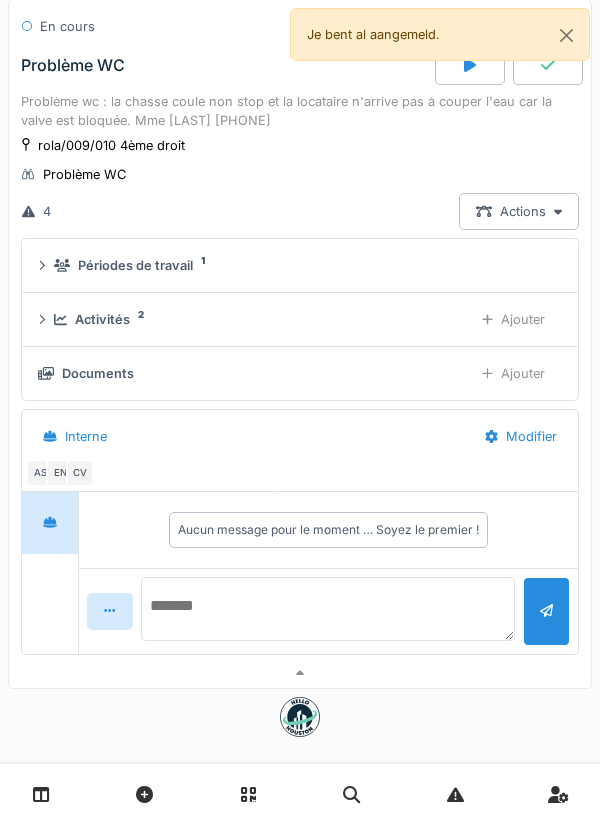 click at bounding box center (328, 609) 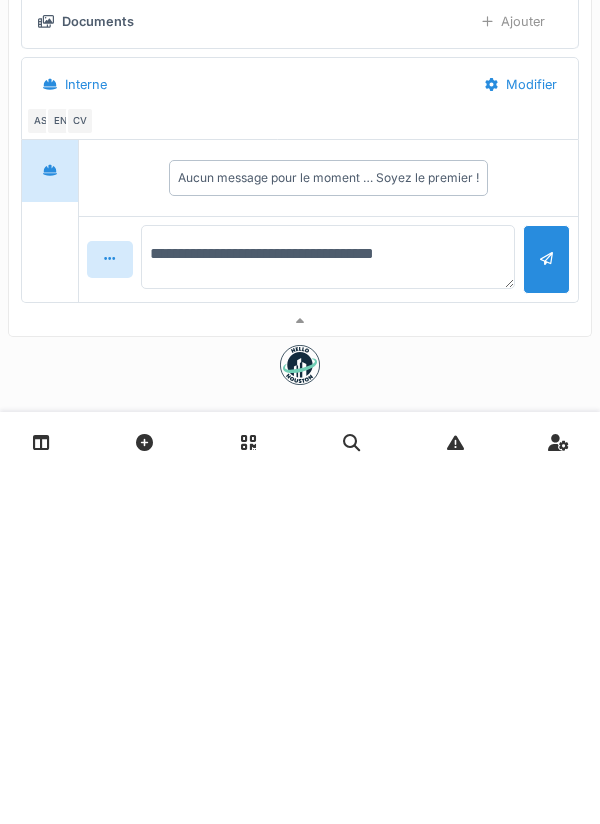 type on "**********" 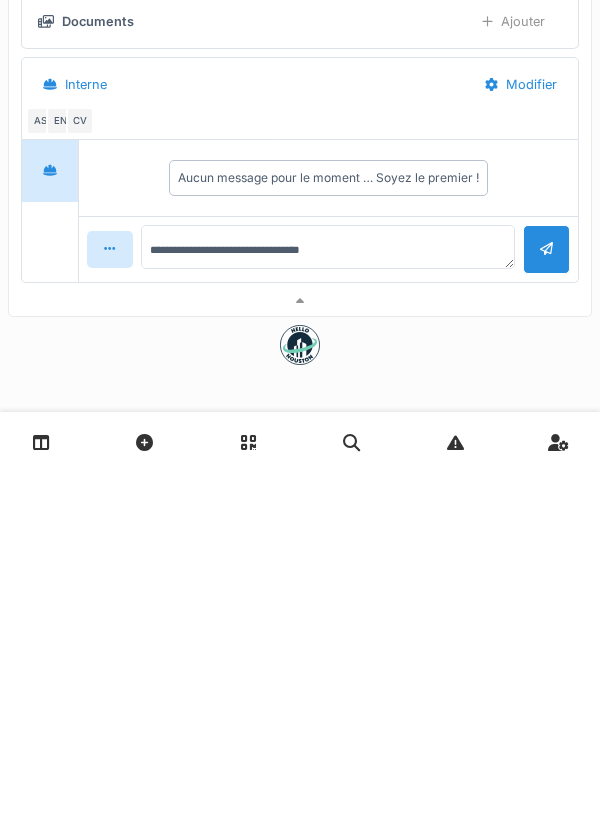 click at bounding box center (546, 601) 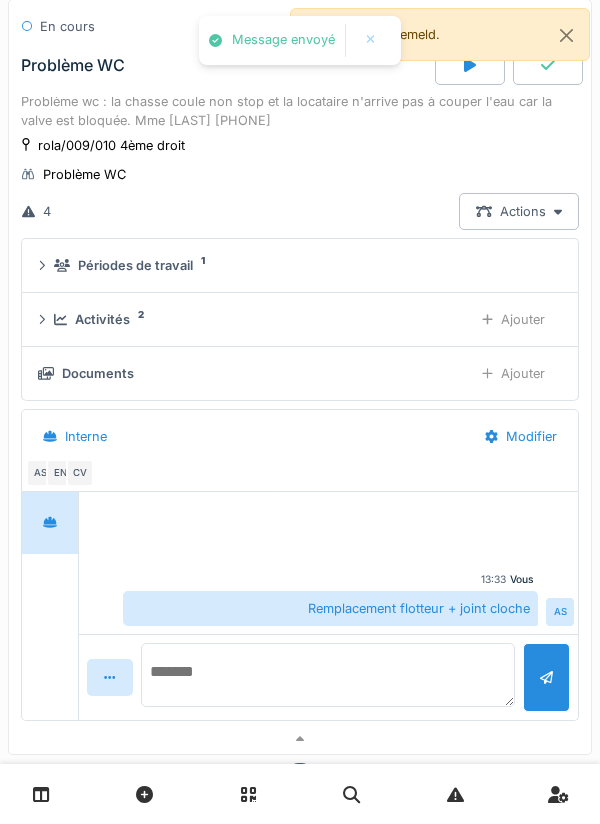 click at bounding box center (328, 675) 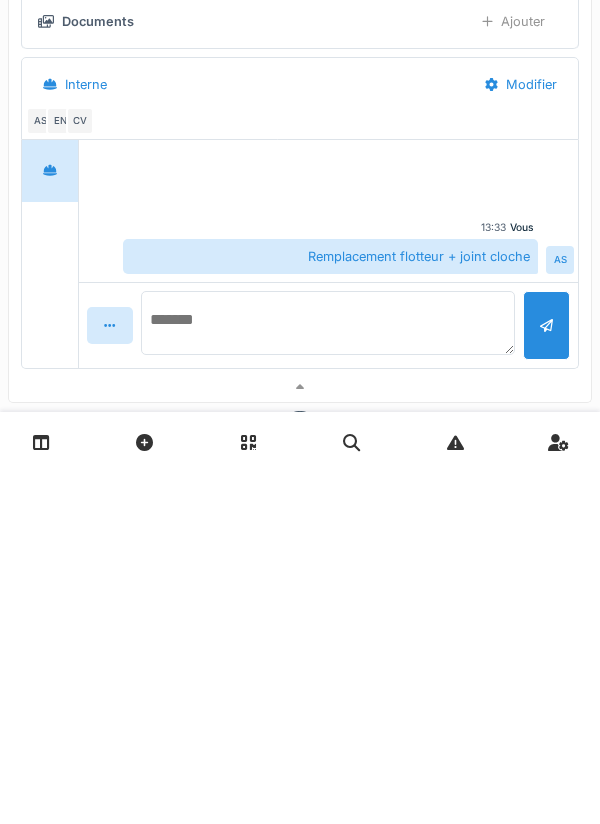 type on "**" 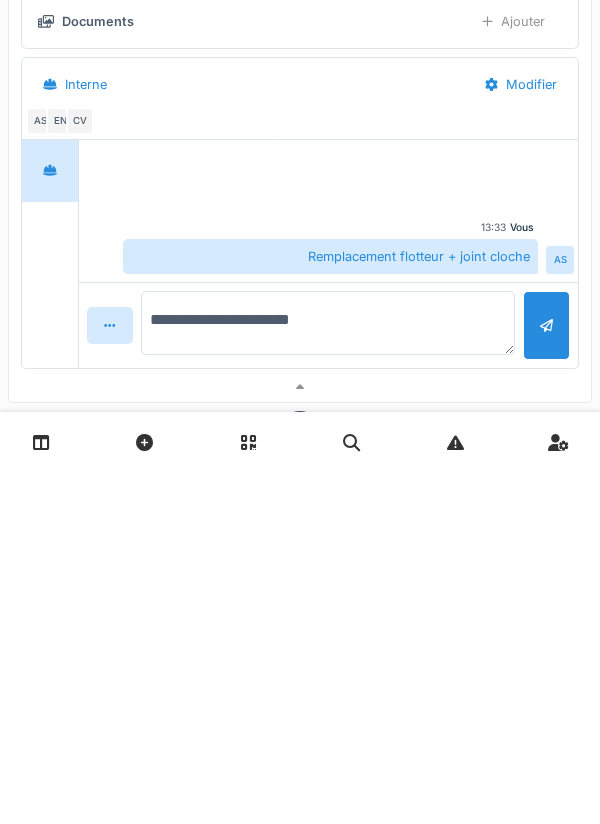 click on "**********" at bounding box center [328, 675] 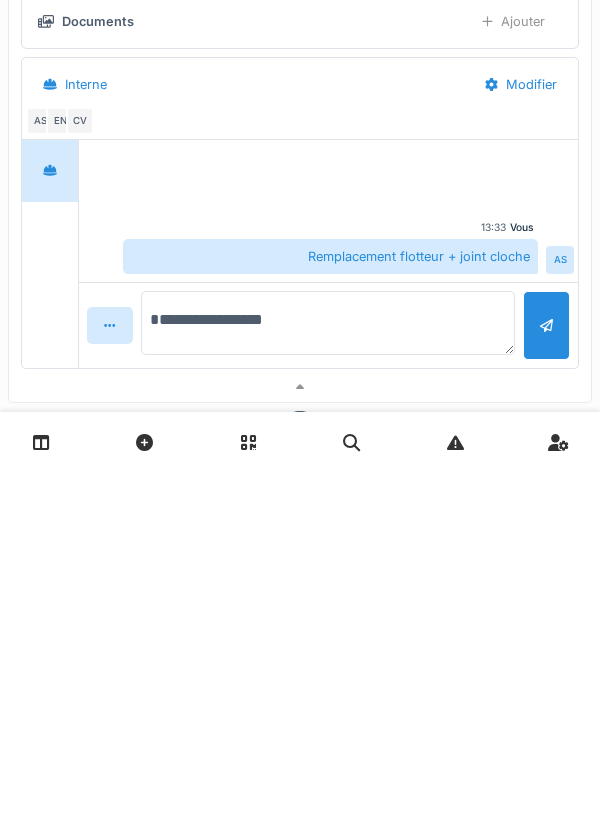 type on "**********" 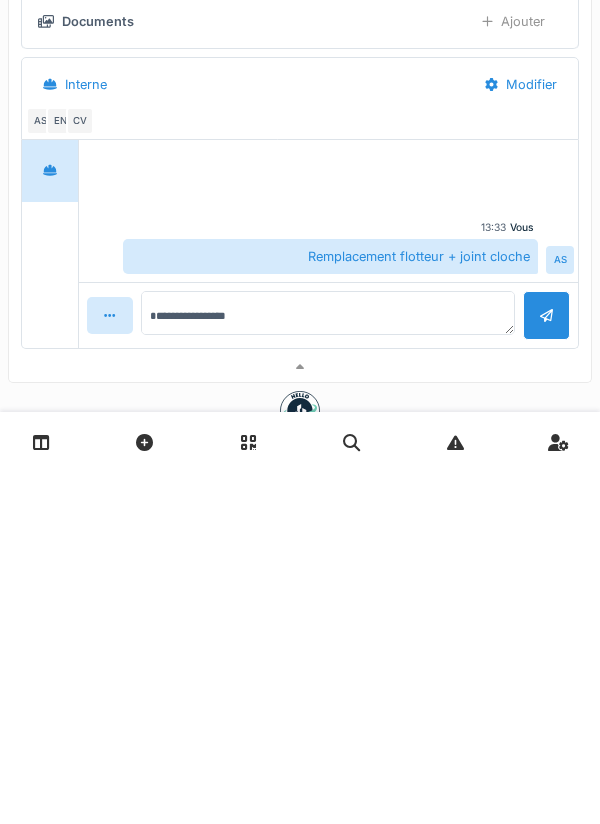 click at bounding box center [546, 667] 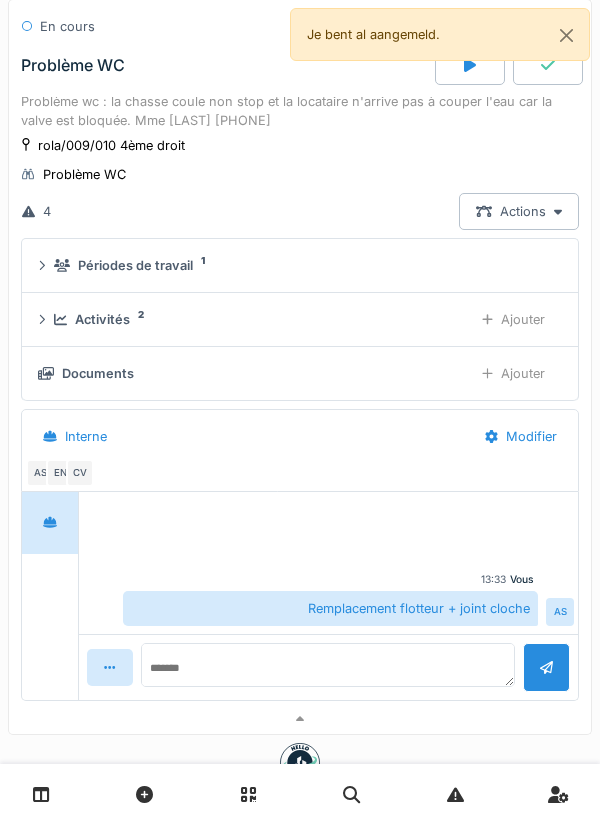click on "Activités 2 Ajouter" at bounding box center [300, 319] 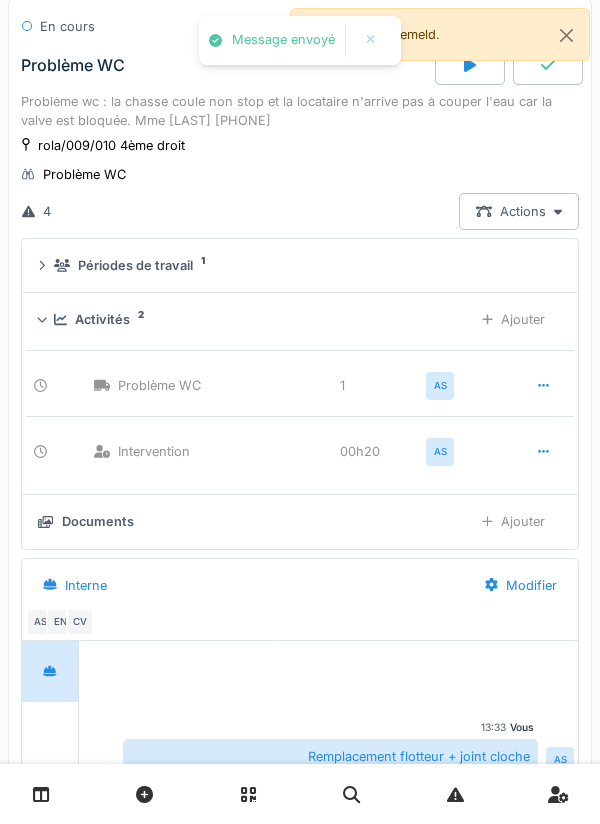 click on "Ajouter" at bounding box center (513, 319) 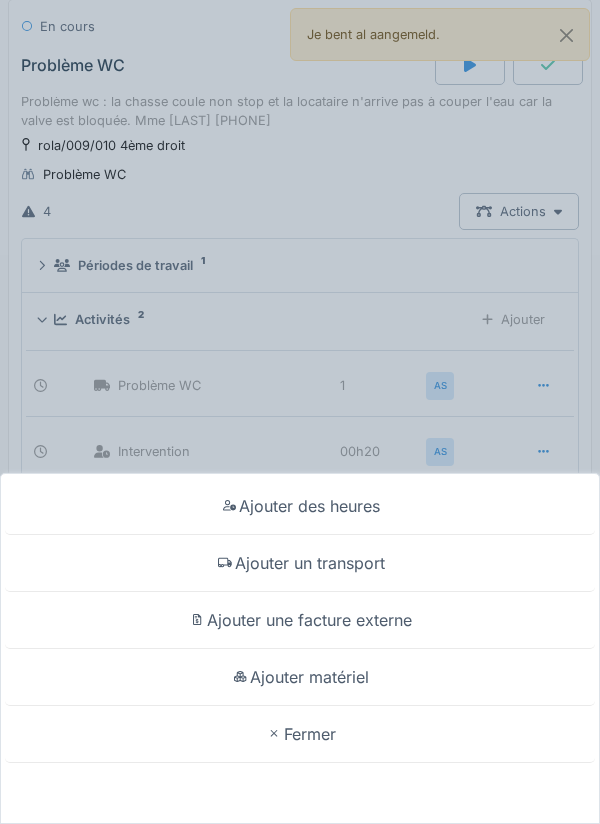 click on "Ajouter matériel" at bounding box center [300, 677] 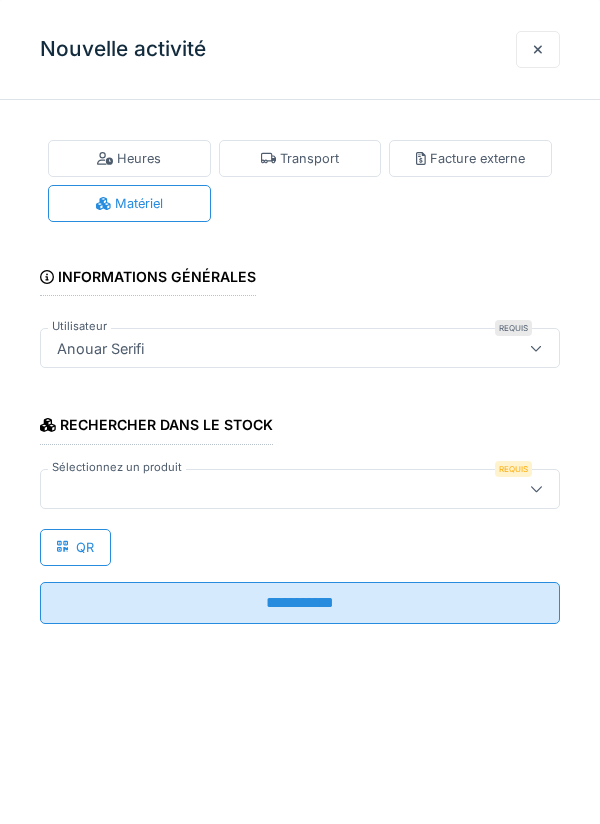 click at bounding box center [267, 489] 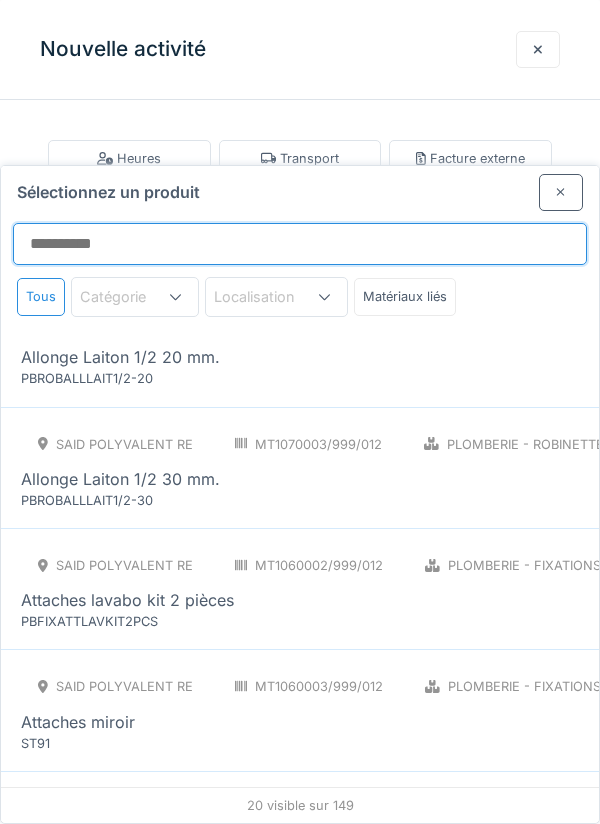 click on "Sélectionnez un produit" at bounding box center [300, 244] 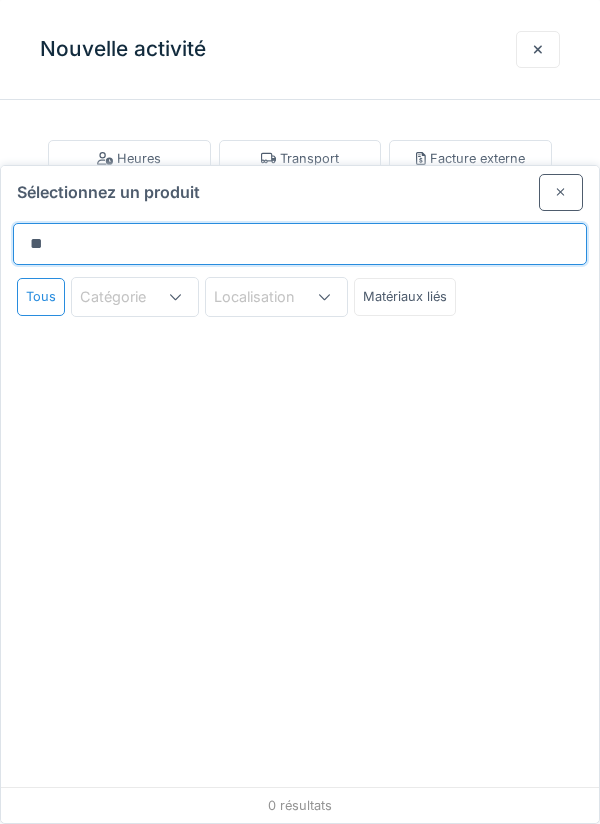 type on "*" 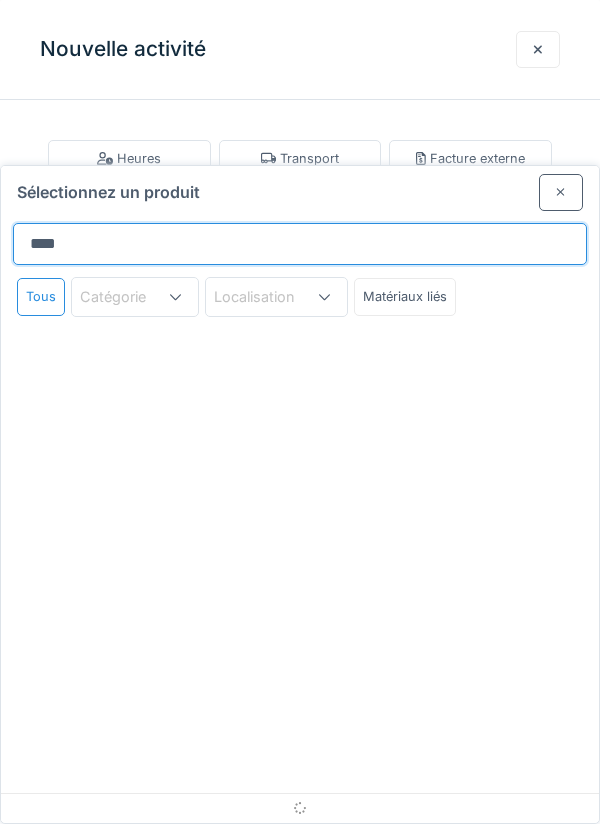 type on "********" 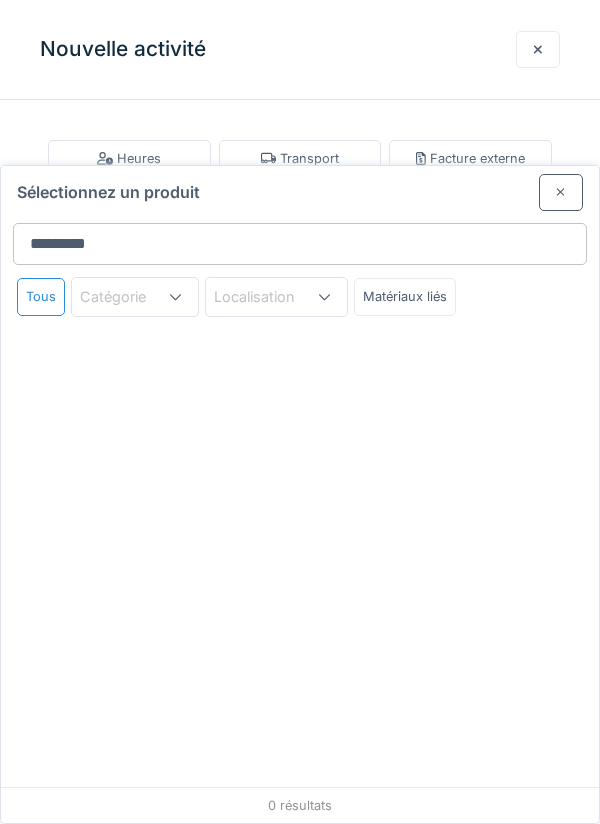 click at bounding box center (561, 192) 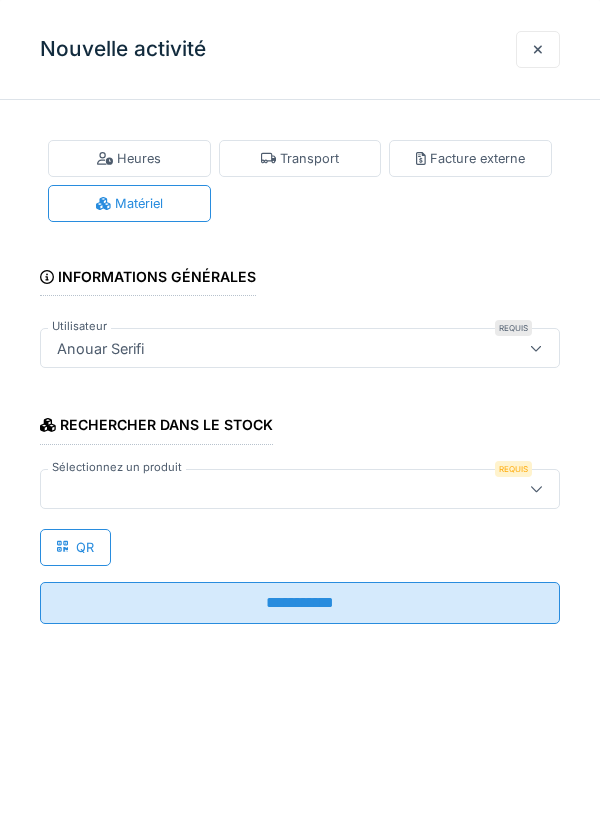 click at bounding box center (536, 488) 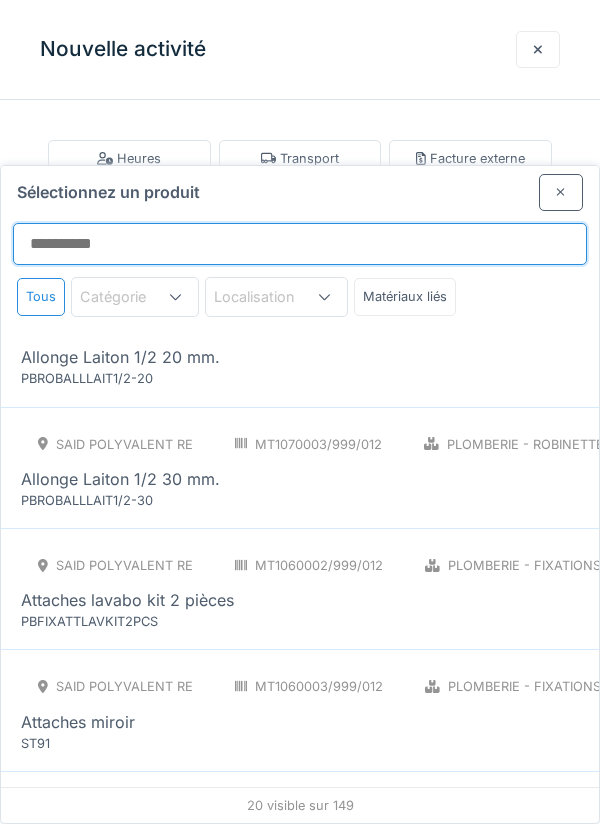 click on "Sélectionnez un produit" at bounding box center (300, 244) 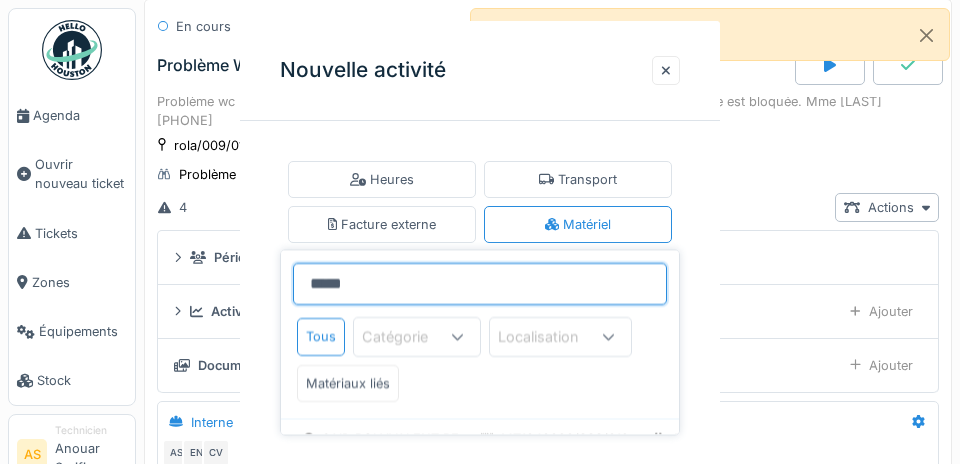 scroll, scrollTop: 0, scrollLeft: 0, axis: both 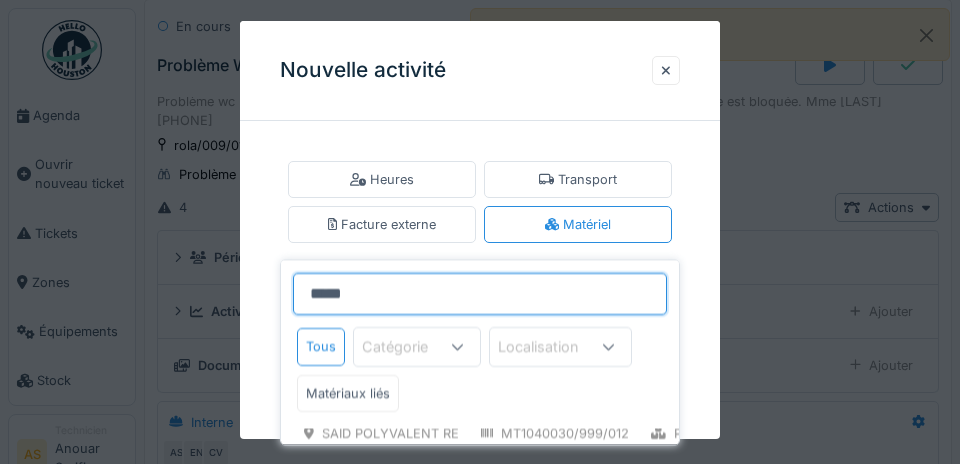 click on "*****" at bounding box center [480, 294] 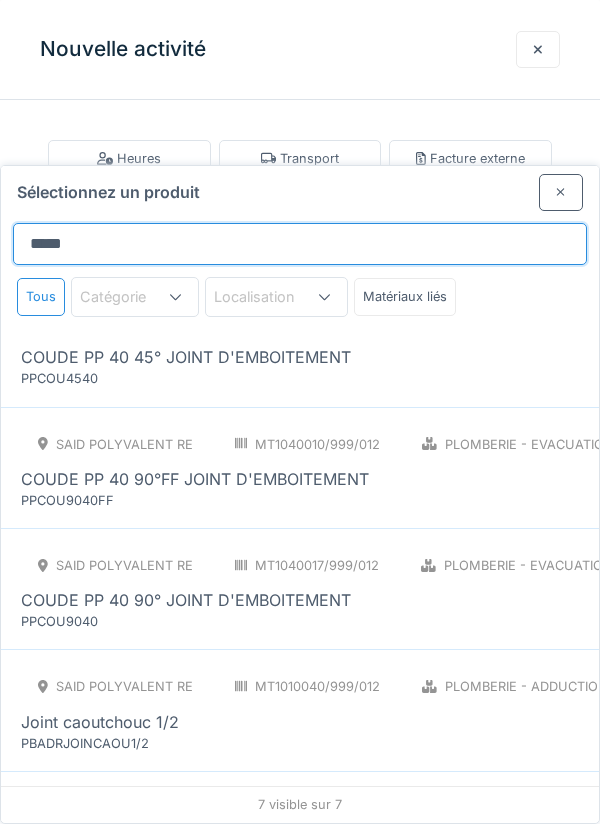 scroll, scrollTop: 0, scrollLeft: 0, axis: both 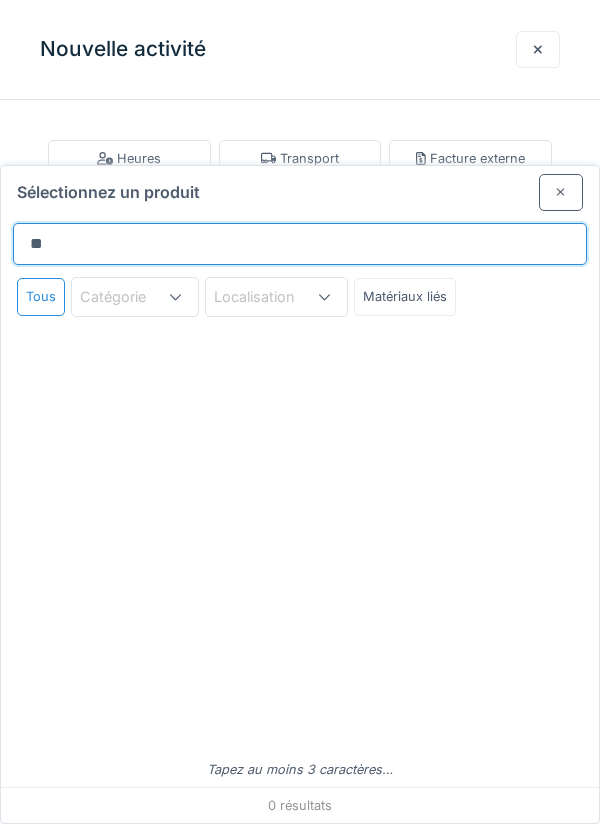 type on "*" 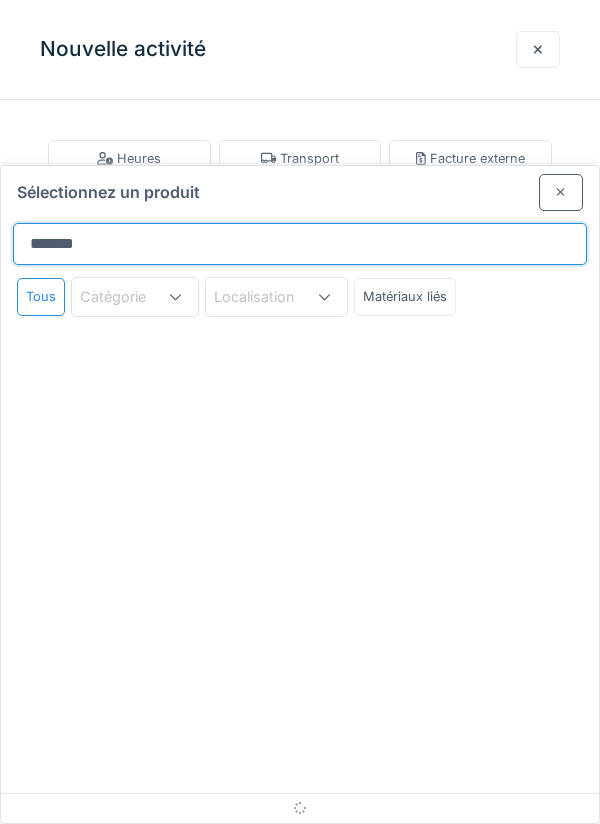 type on "********" 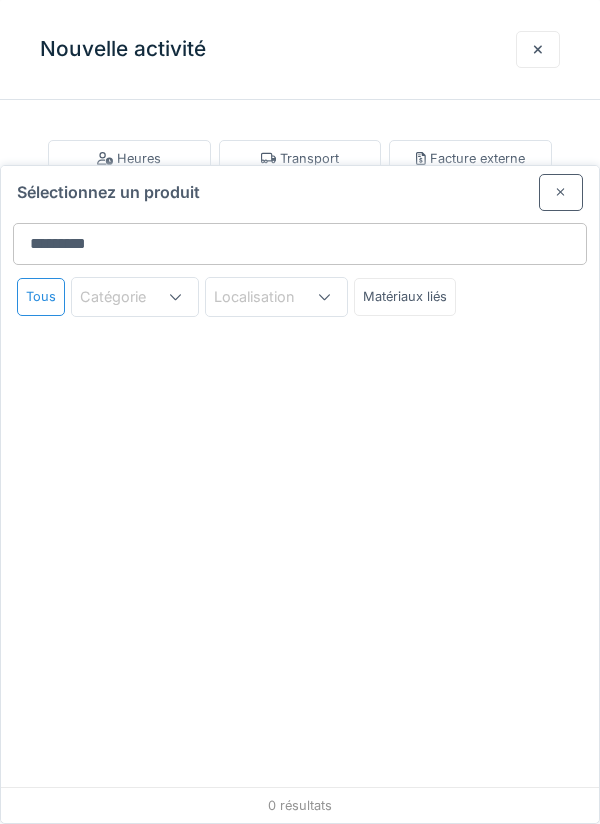 click at bounding box center [561, 192] 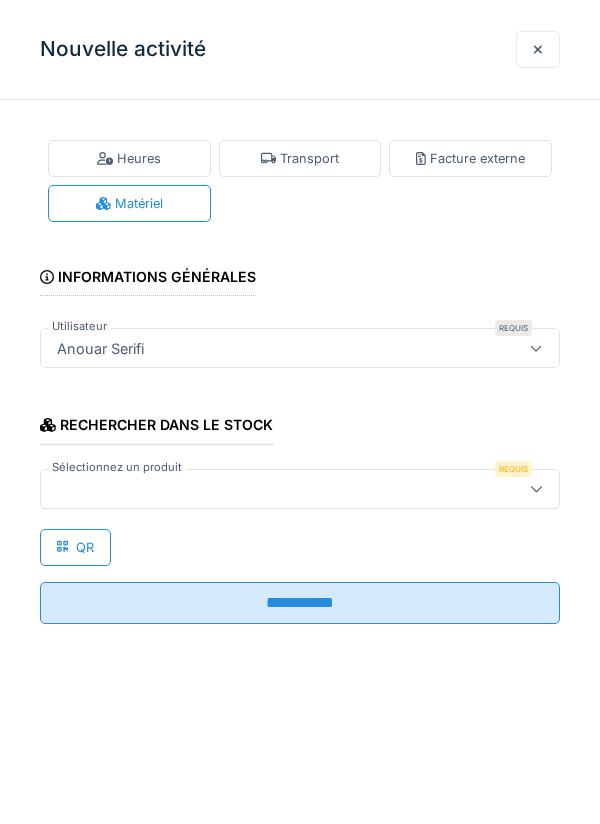 click at bounding box center (538, 49) 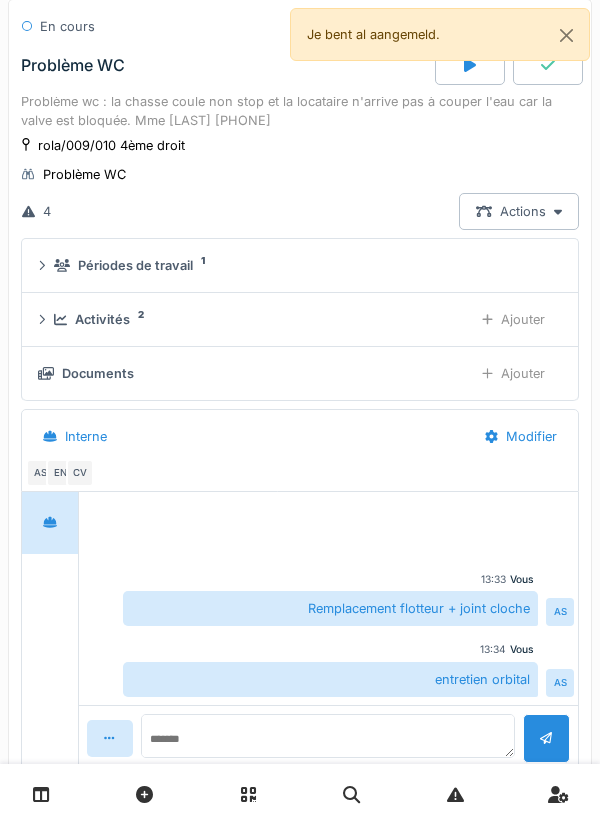 scroll, scrollTop: 0, scrollLeft: 0, axis: both 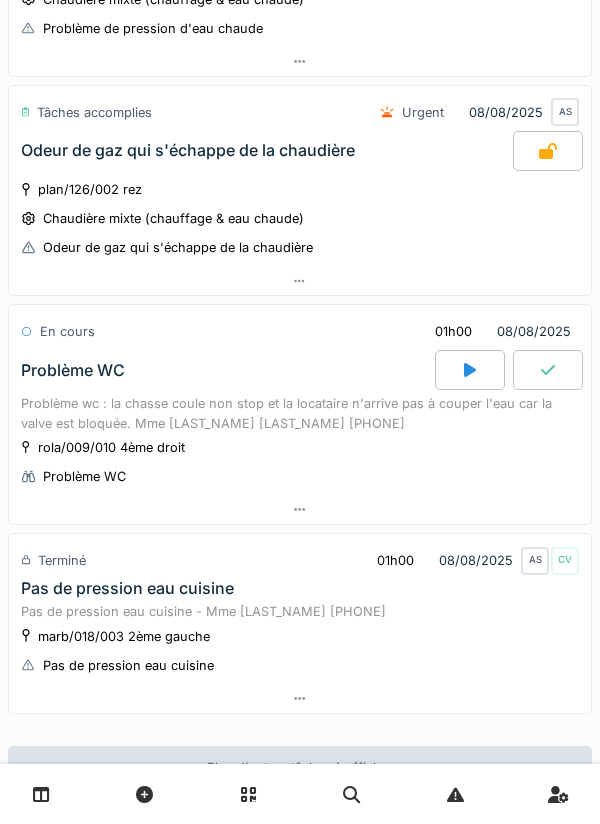 click at bounding box center (300, 509) 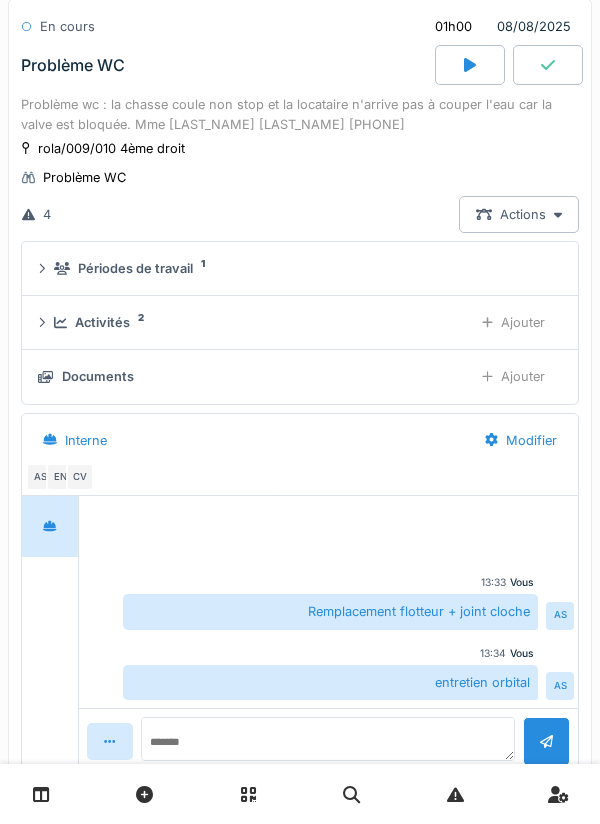 scroll, scrollTop: 1293, scrollLeft: 0, axis: vertical 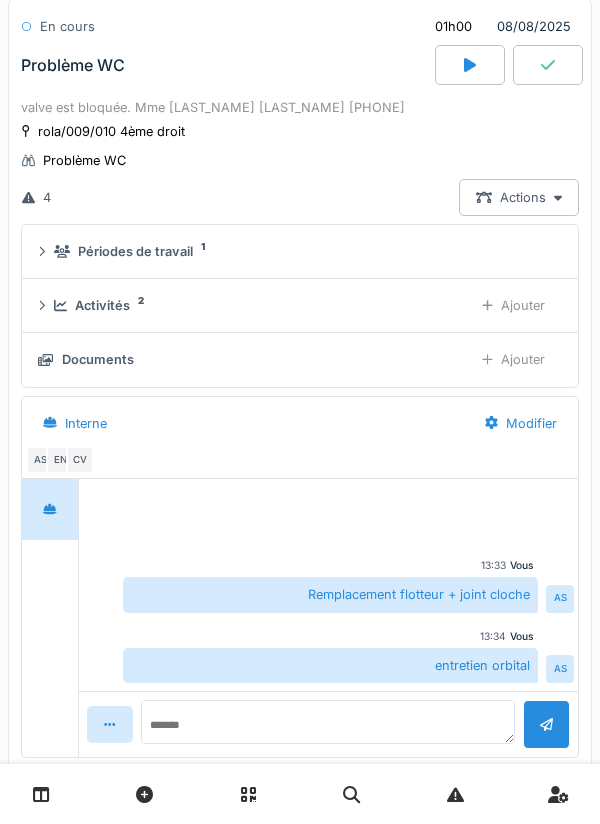 click on "Ajouter" at bounding box center [513, 305] 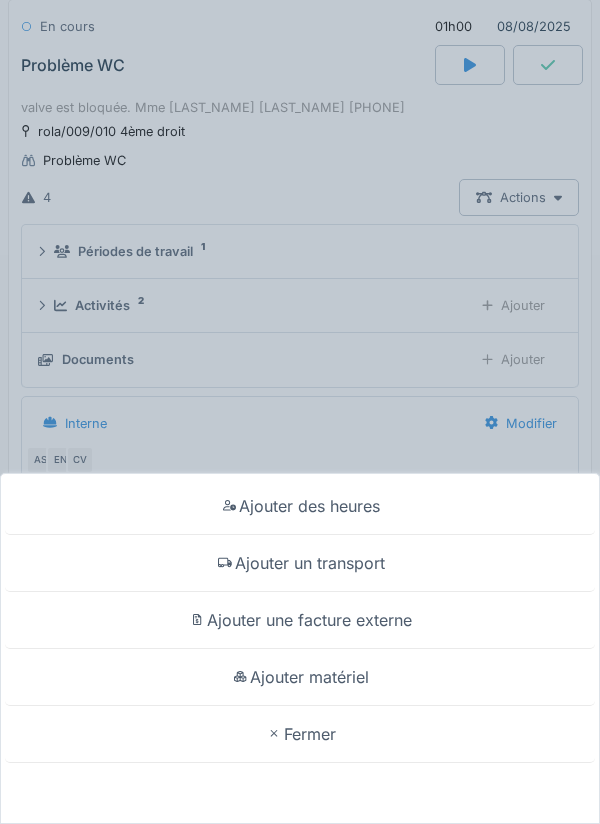click on "Ajouter matériel" at bounding box center [300, 677] 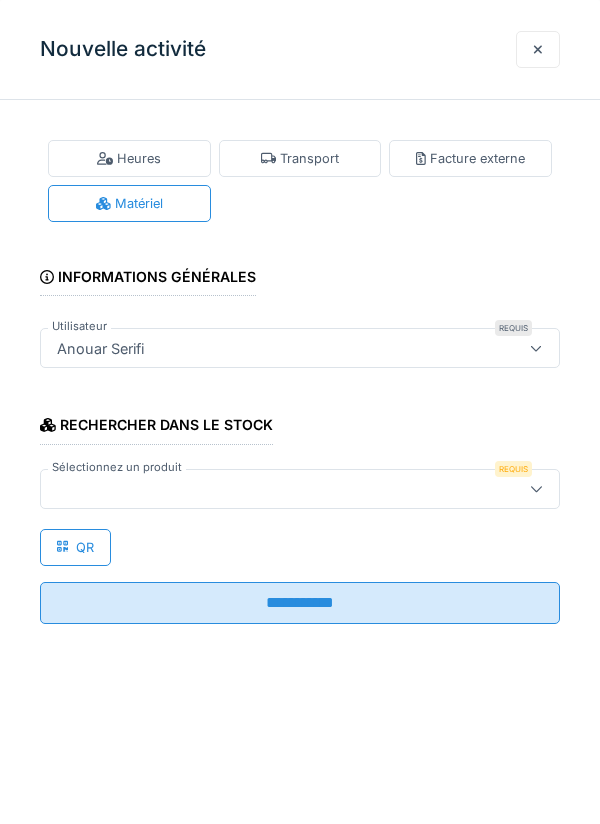 click at bounding box center [267, 489] 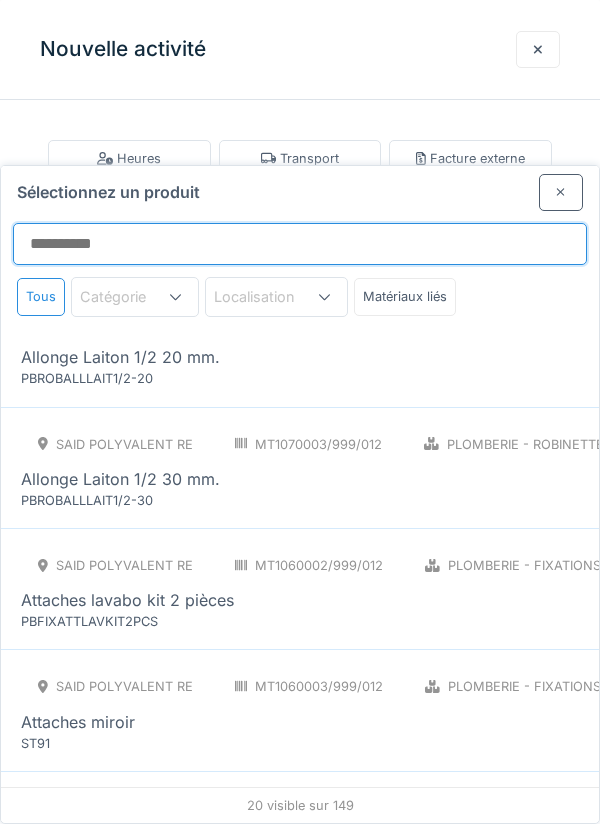 click on "Sélectionnez un produit" at bounding box center [300, 244] 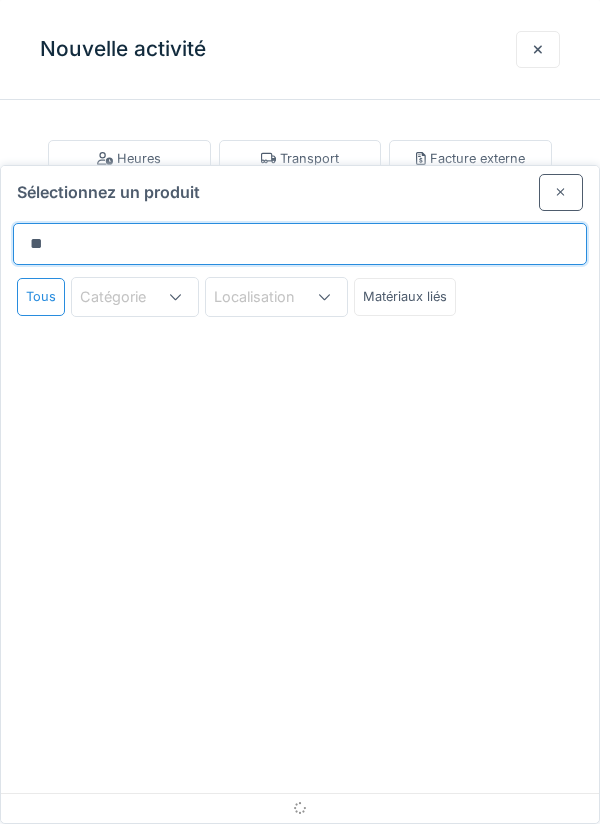 type on "*" 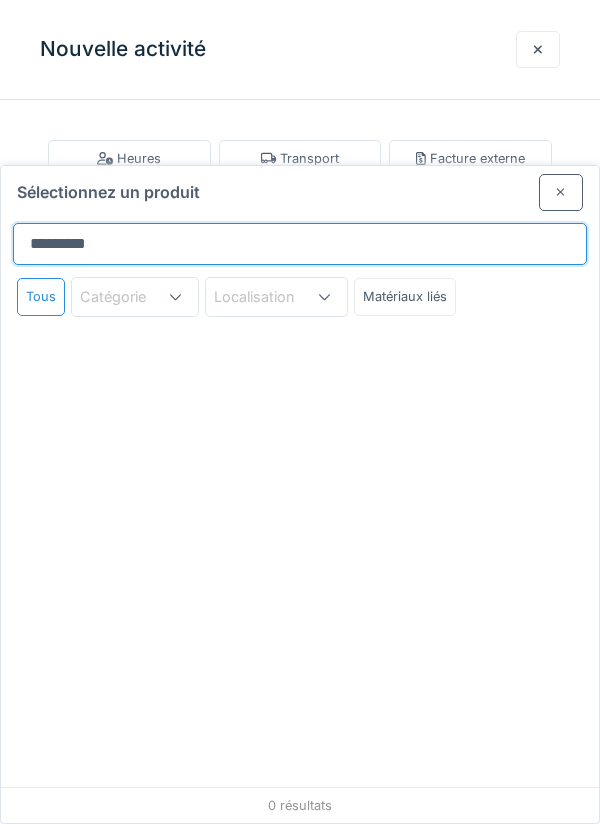 type on "********" 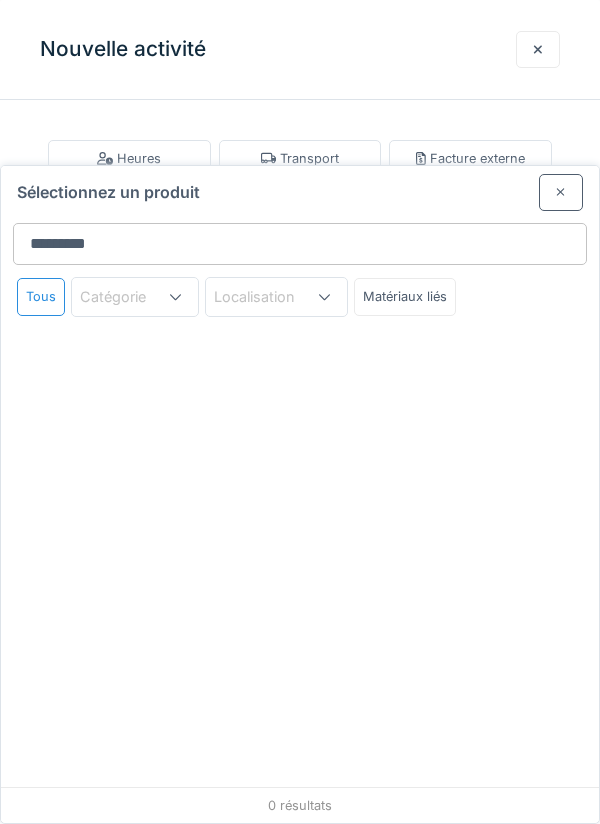 click on "Sélectionnez un produit ******** Tous Catégorie Localisation Matériaux liés 0 résultats" at bounding box center [300, 494] 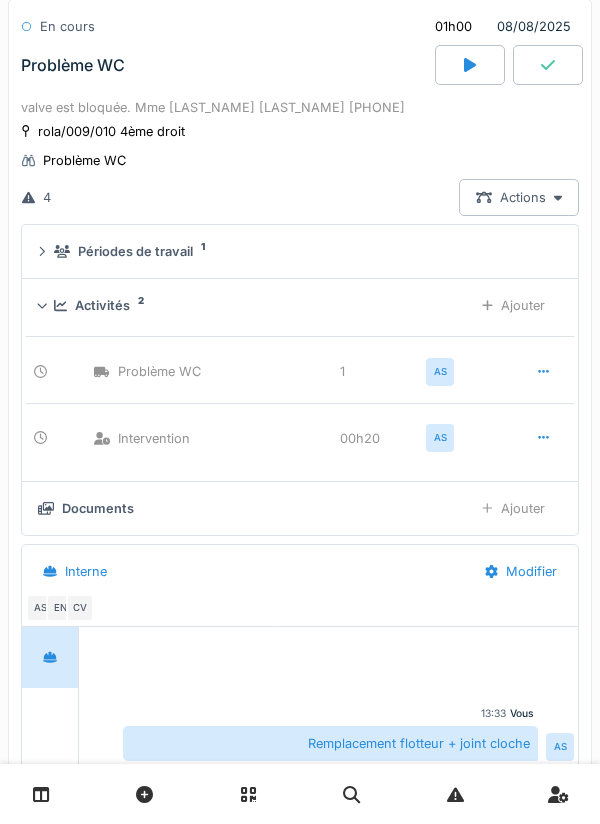 click on "Ajouter" at bounding box center (513, 508) 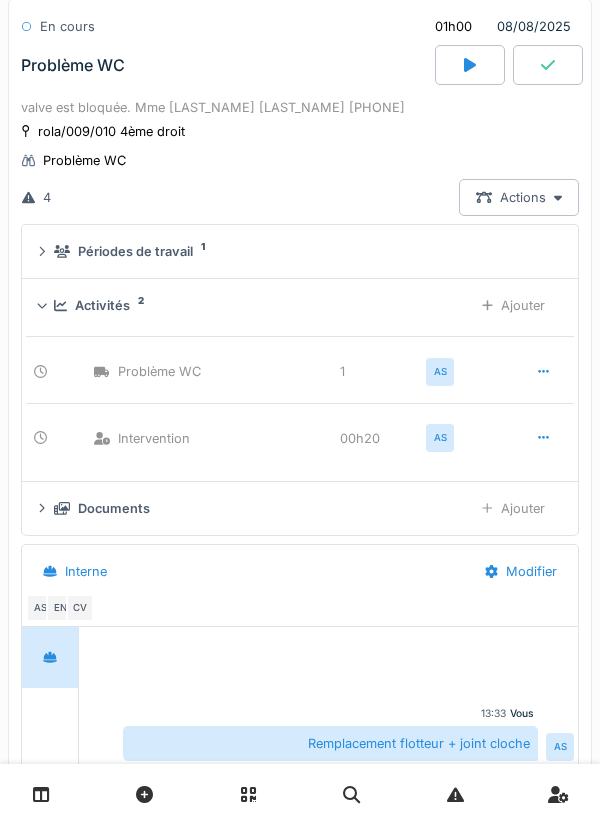 click on "Ajouter" at bounding box center [513, 305] 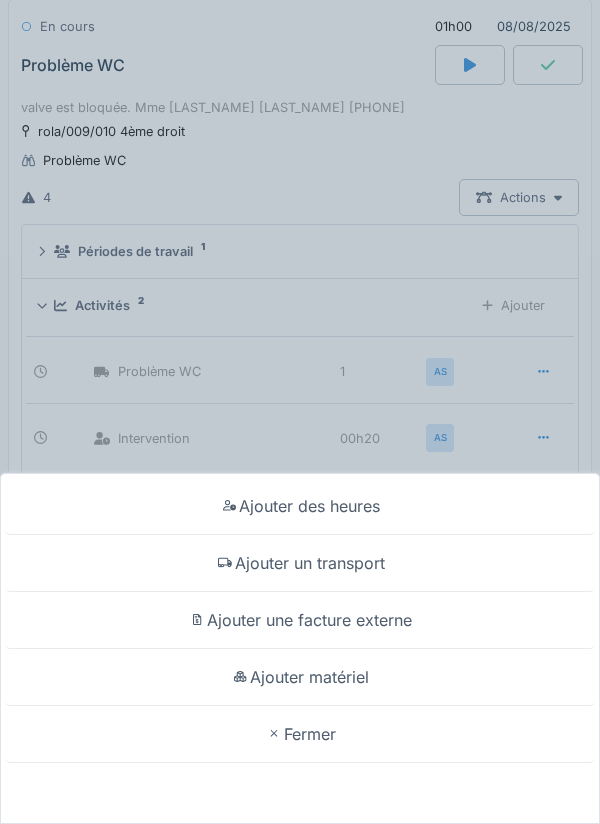 click on "Ajouter matériel" at bounding box center [300, 677] 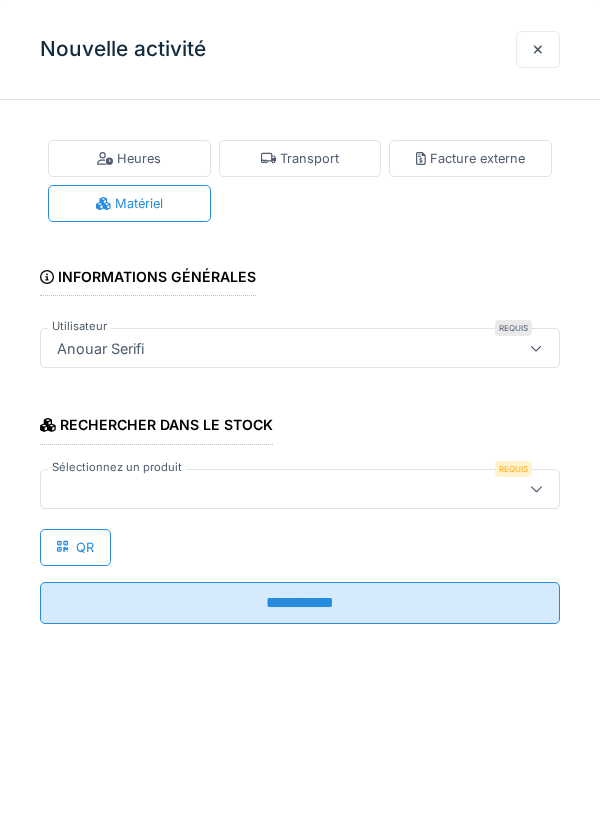 click at bounding box center [267, 489] 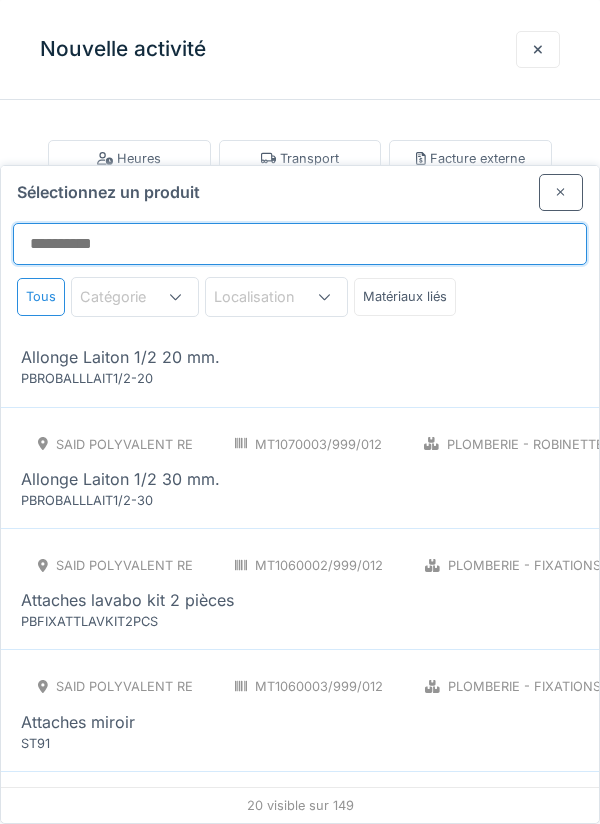 click on "Sélectionnez un produit" at bounding box center (300, 244) 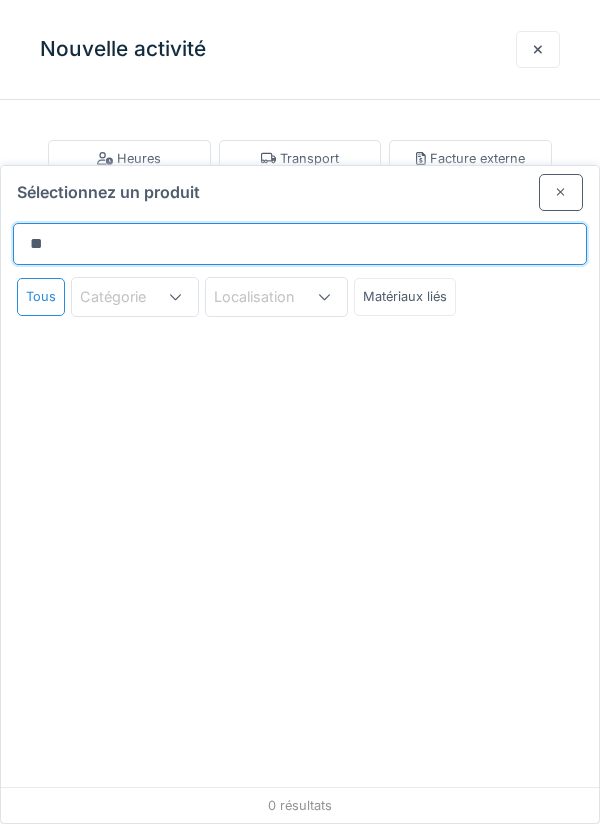 type on "*" 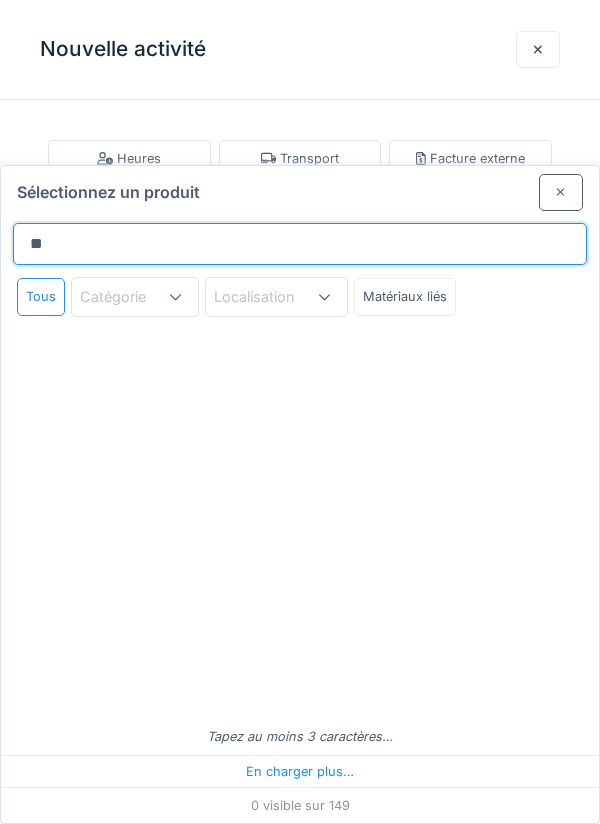 type on "***" 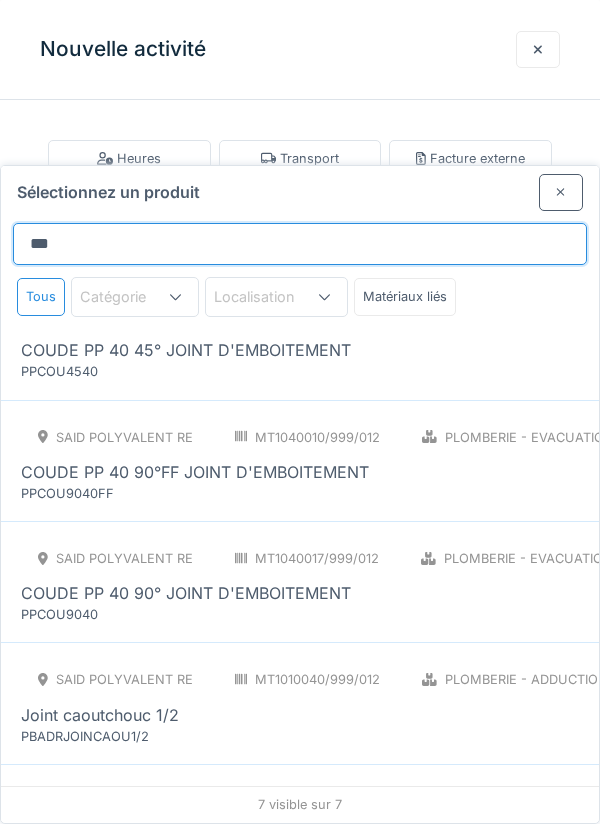 scroll, scrollTop: 0, scrollLeft: 0, axis: both 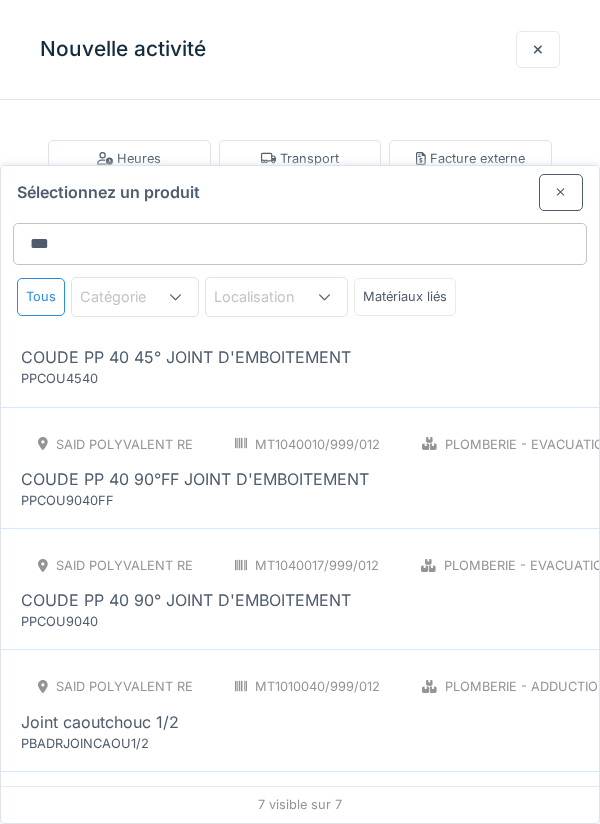 click at bounding box center [561, 192] 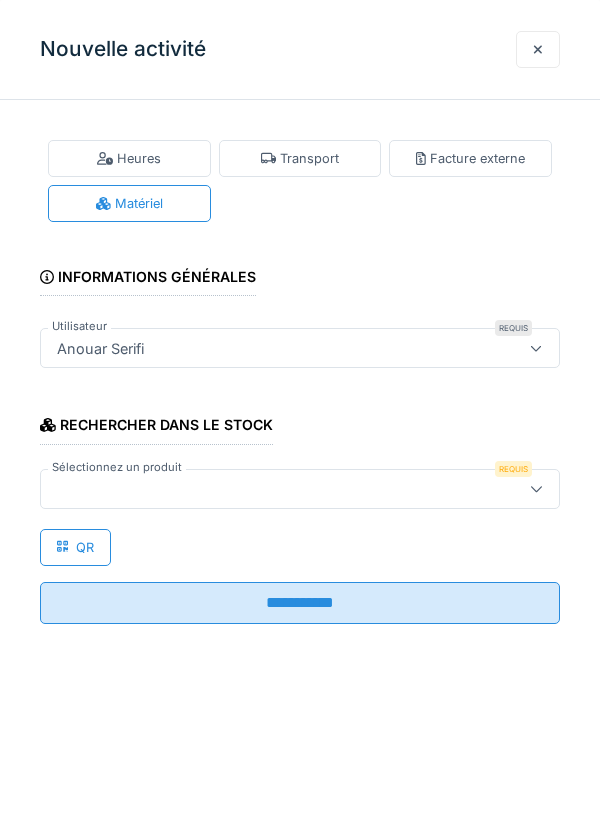 click at bounding box center [538, 49] 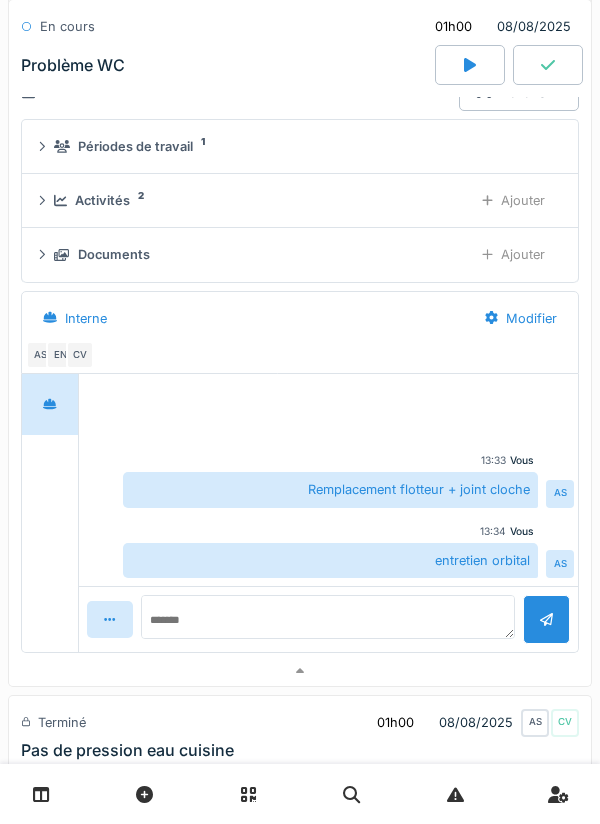 scroll, scrollTop: 1428, scrollLeft: 0, axis: vertical 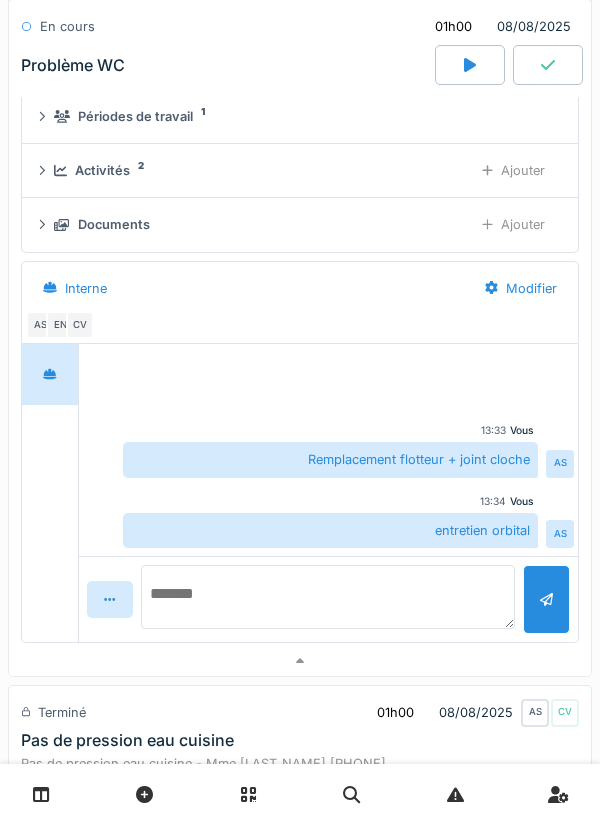 click at bounding box center [328, 597] 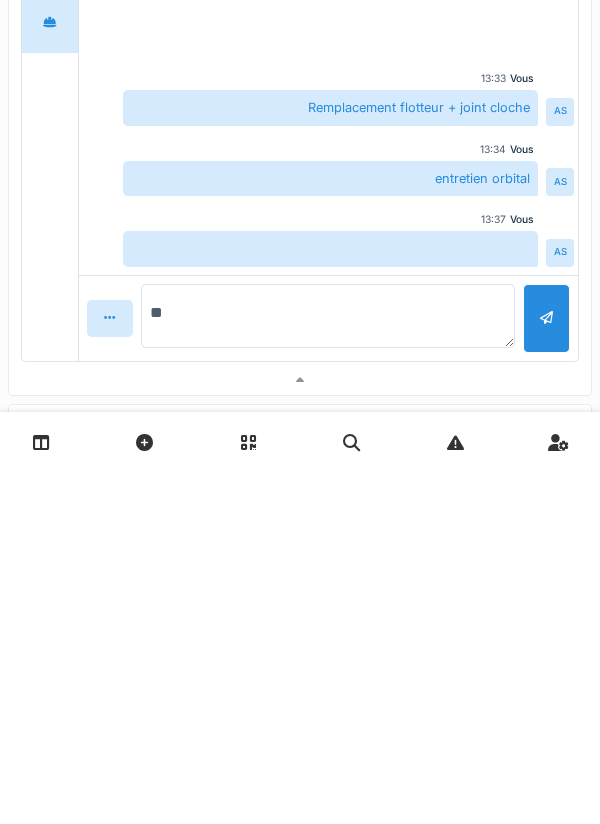 type on "*" 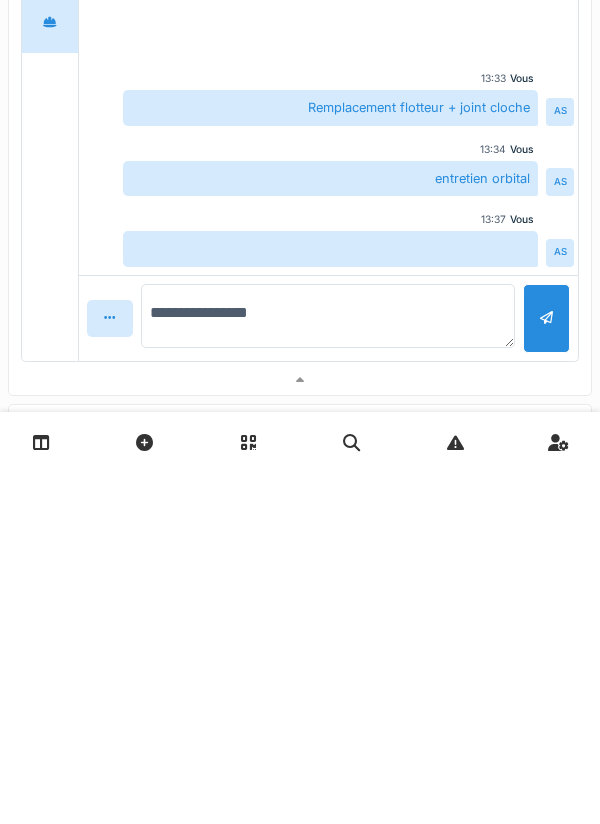 type on "**********" 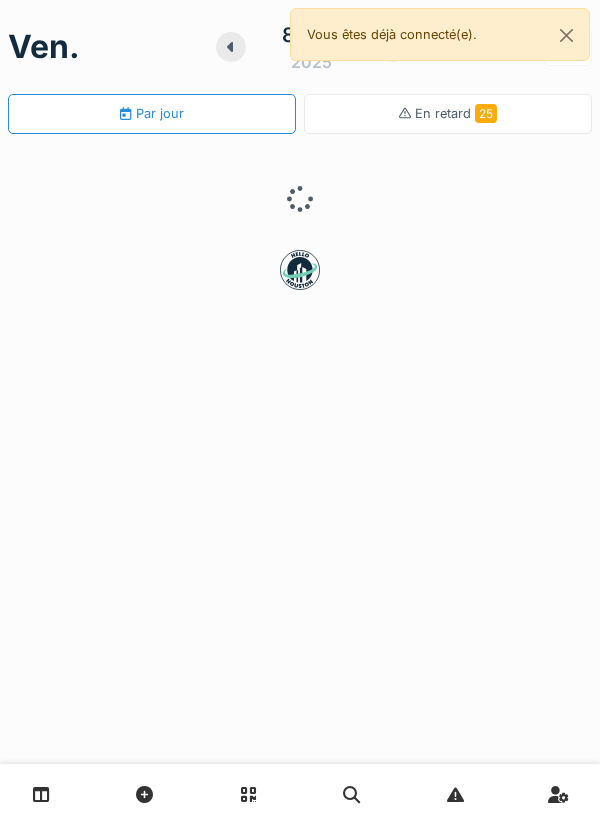 scroll, scrollTop: 0, scrollLeft: 0, axis: both 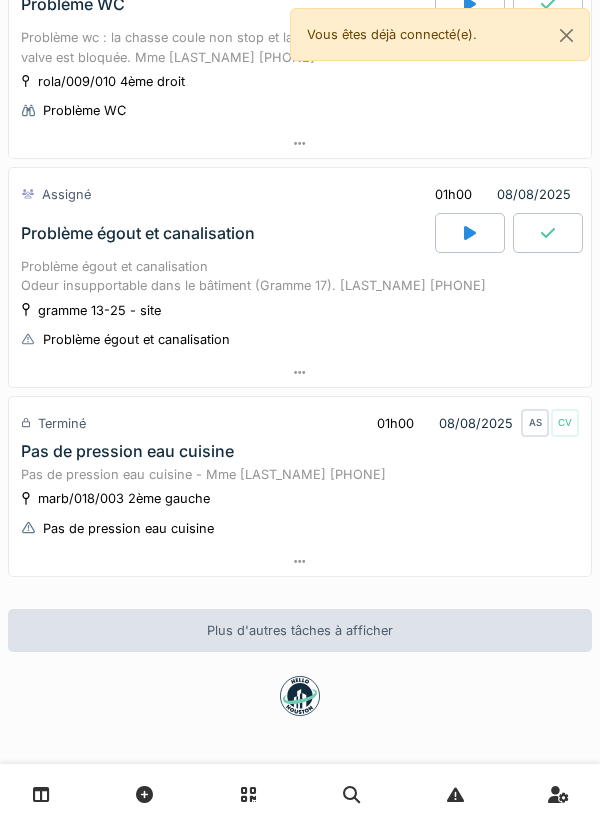 click at bounding box center (300, 372) 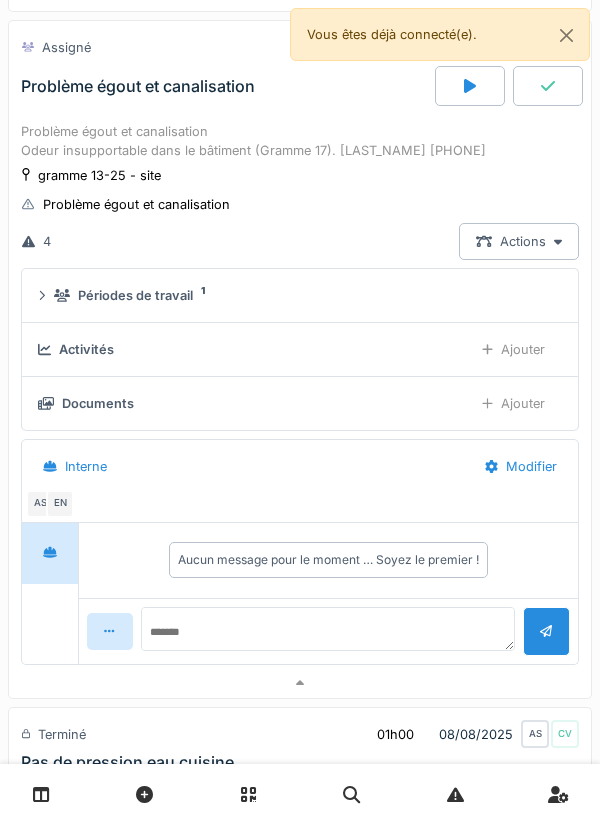 scroll, scrollTop: 1480, scrollLeft: 0, axis: vertical 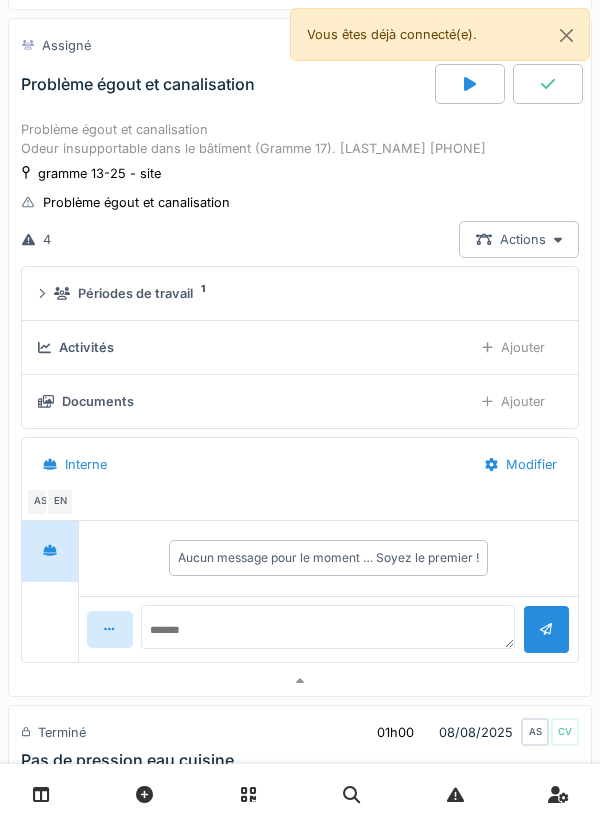 click on "Périodes de travail 1" at bounding box center (304, 293) 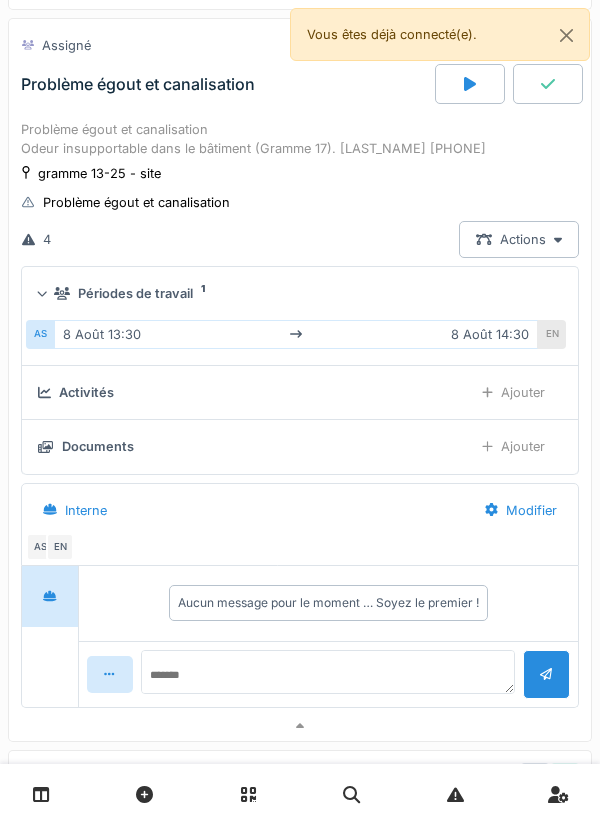 click on "Périodes de travail 1" at bounding box center [304, 293] 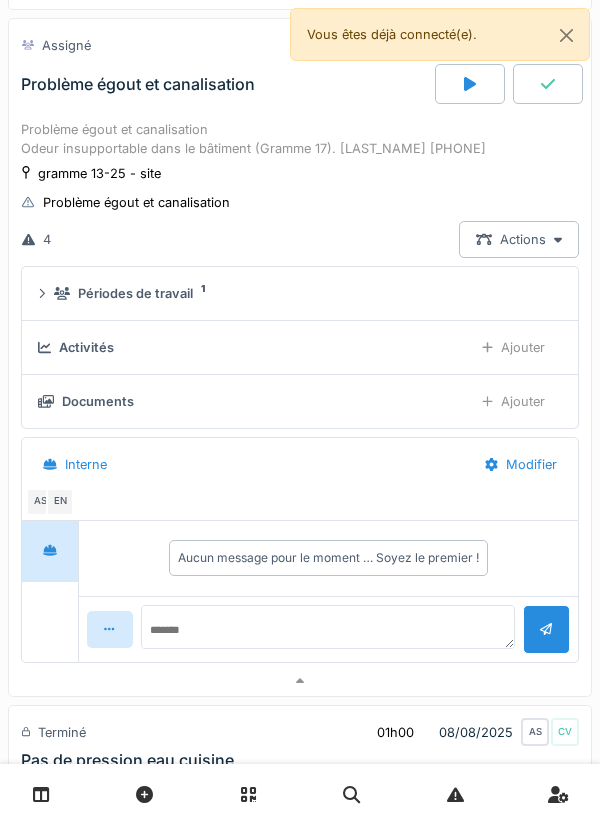 click on "EN" at bounding box center [60, 502] 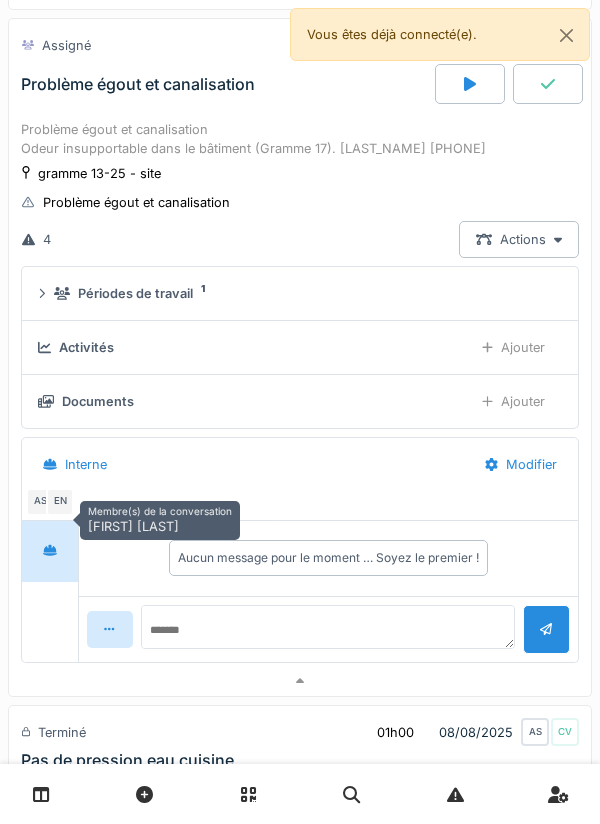 click on "Interne" at bounding box center [75, 464] 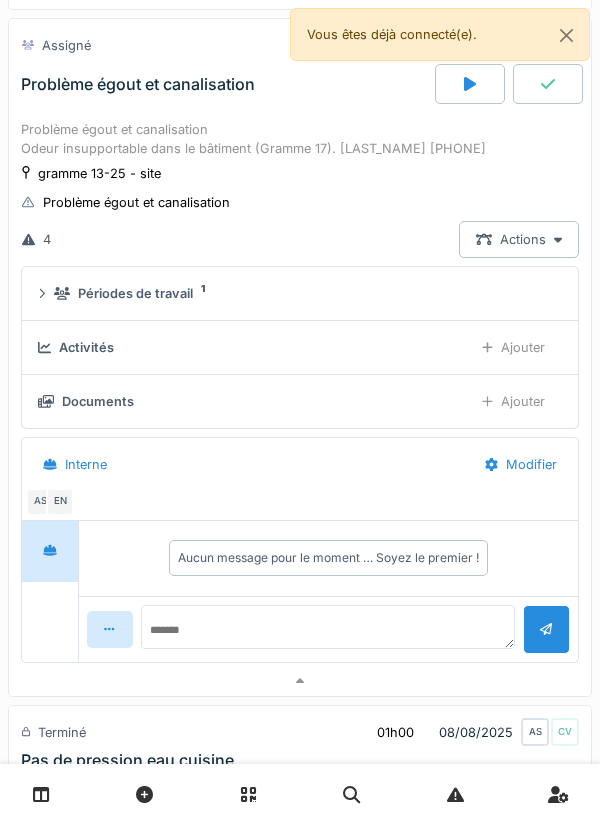 click at bounding box center (300, 681) 